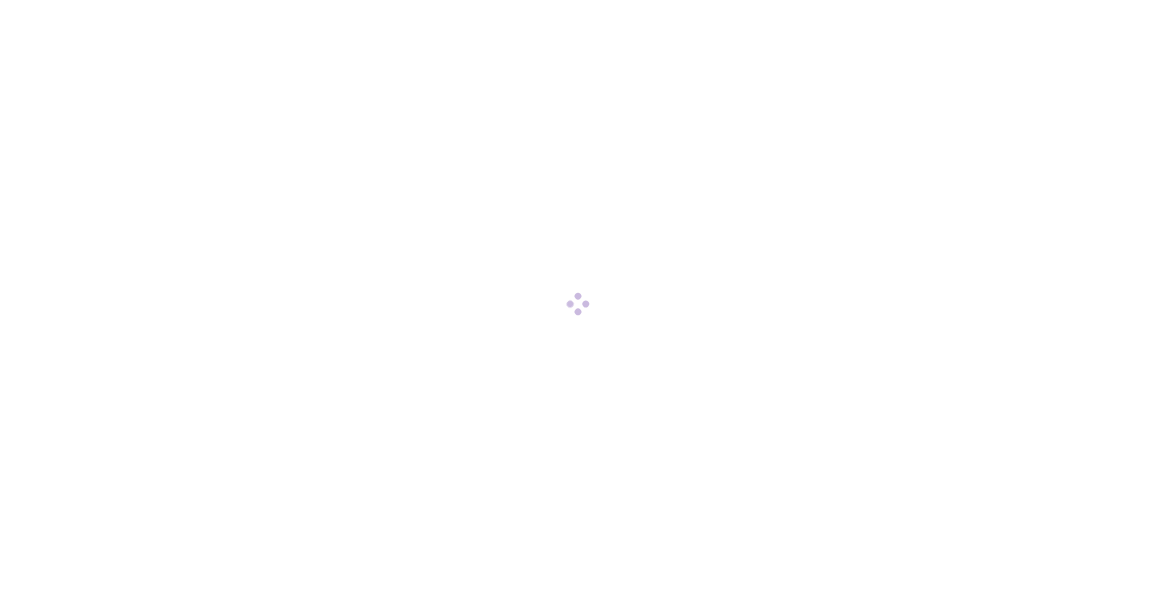 scroll, scrollTop: 0, scrollLeft: 0, axis: both 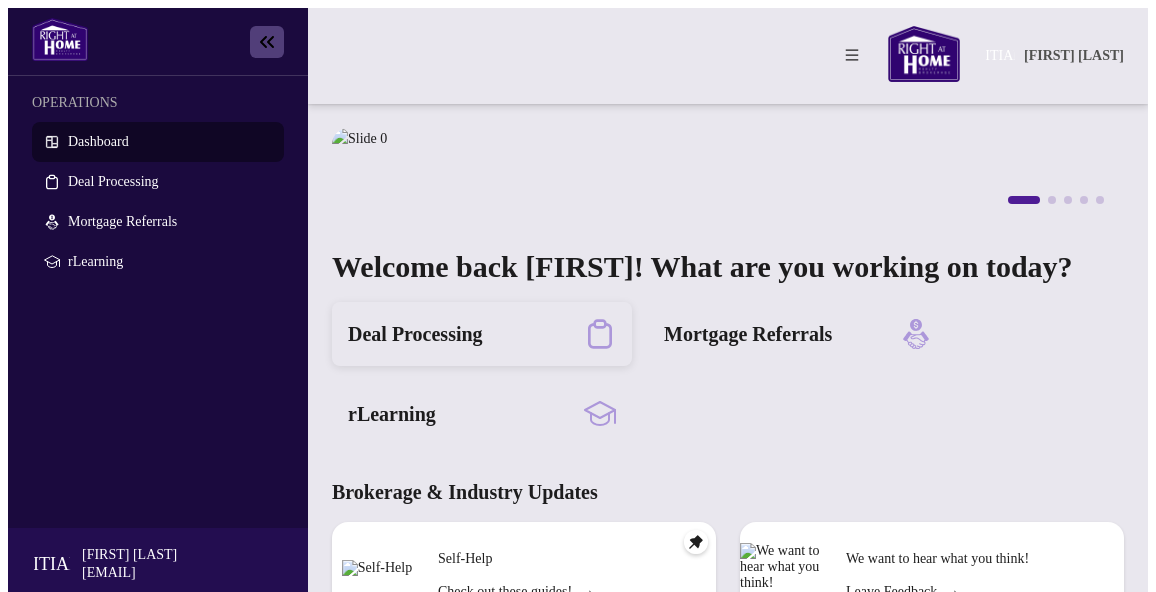 click on "Deal Processing" at bounding box center (415, 334) 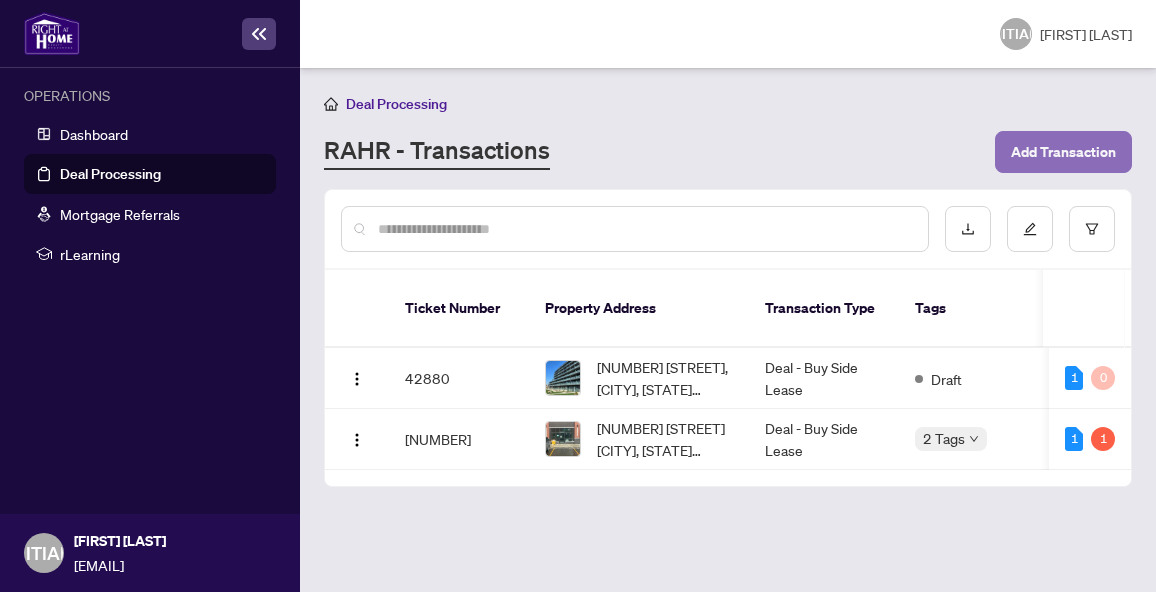 click on "Add Transaction" at bounding box center (1063, 152) 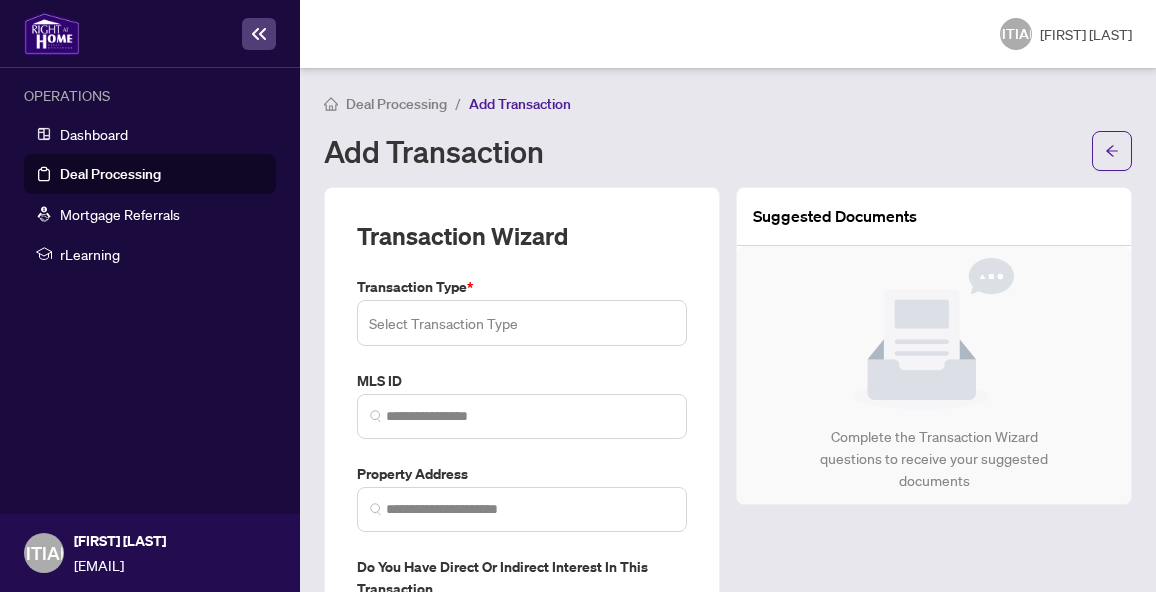 click at bounding box center (522, 323) 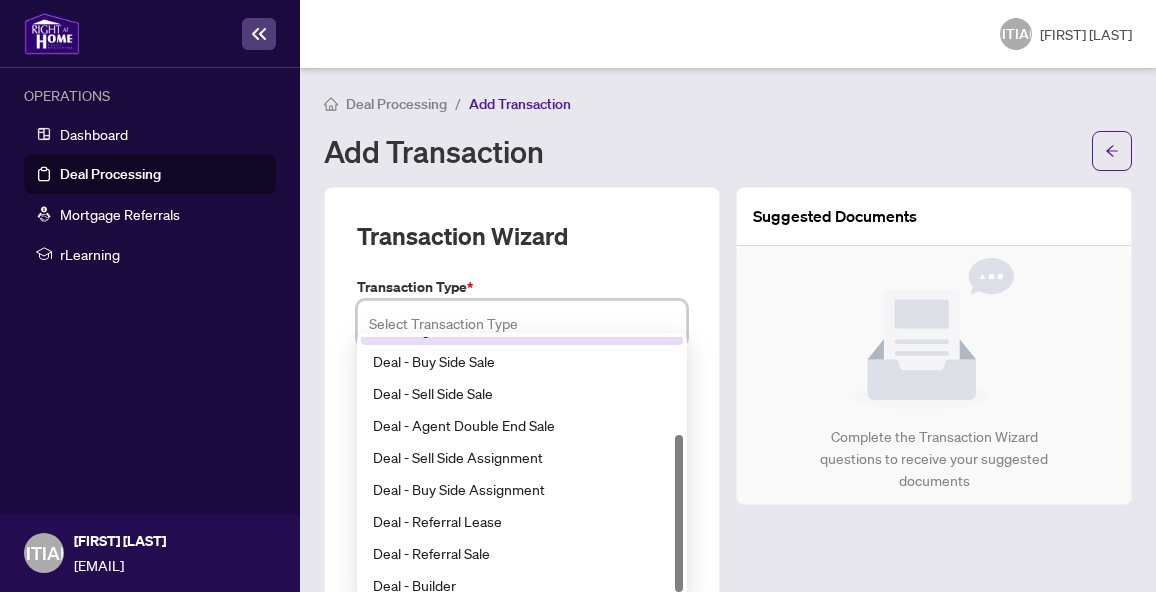 scroll, scrollTop: 160, scrollLeft: 0, axis: vertical 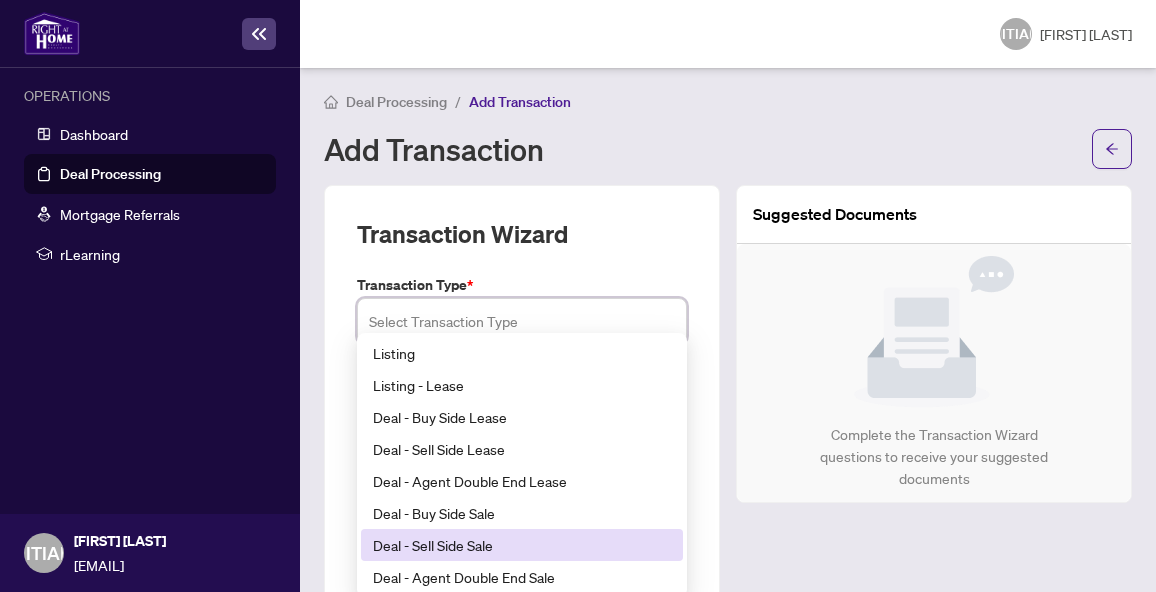 click on "Deal - Sell Side Sale" at bounding box center [522, 545] 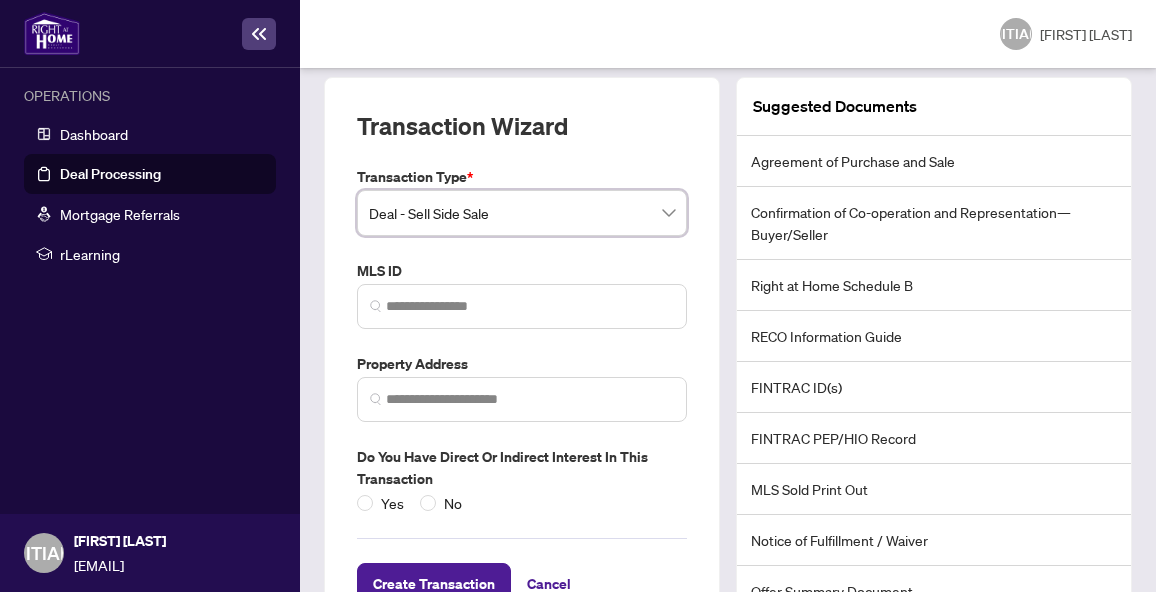 scroll, scrollTop: 104, scrollLeft: 0, axis: vertical 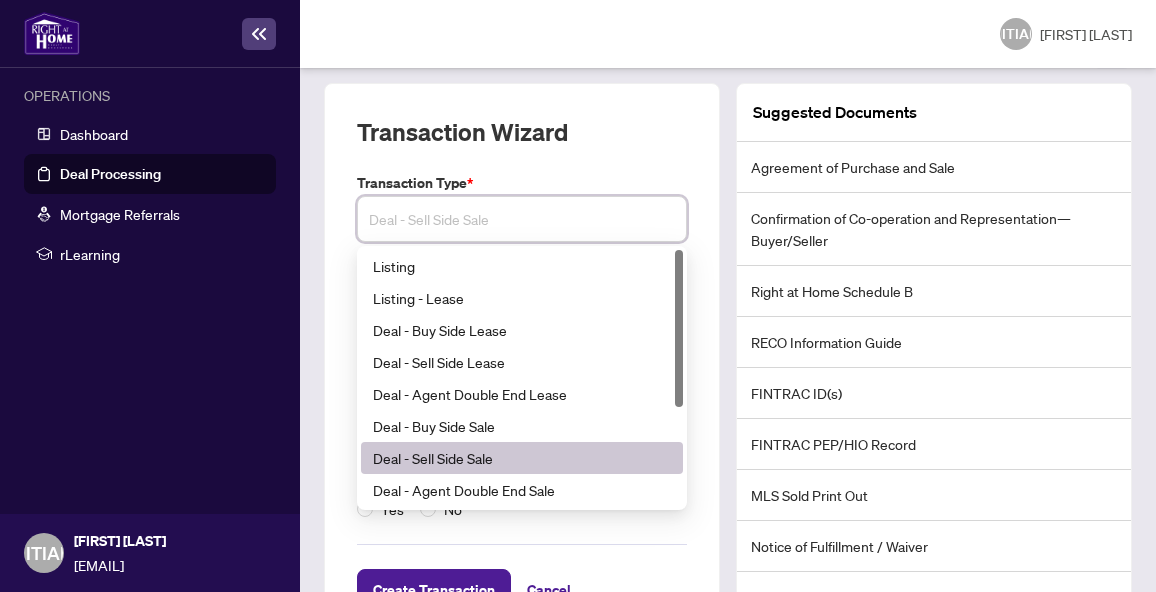 click on "Deal - Sell Side Sale" at bounding box center (522, 219) 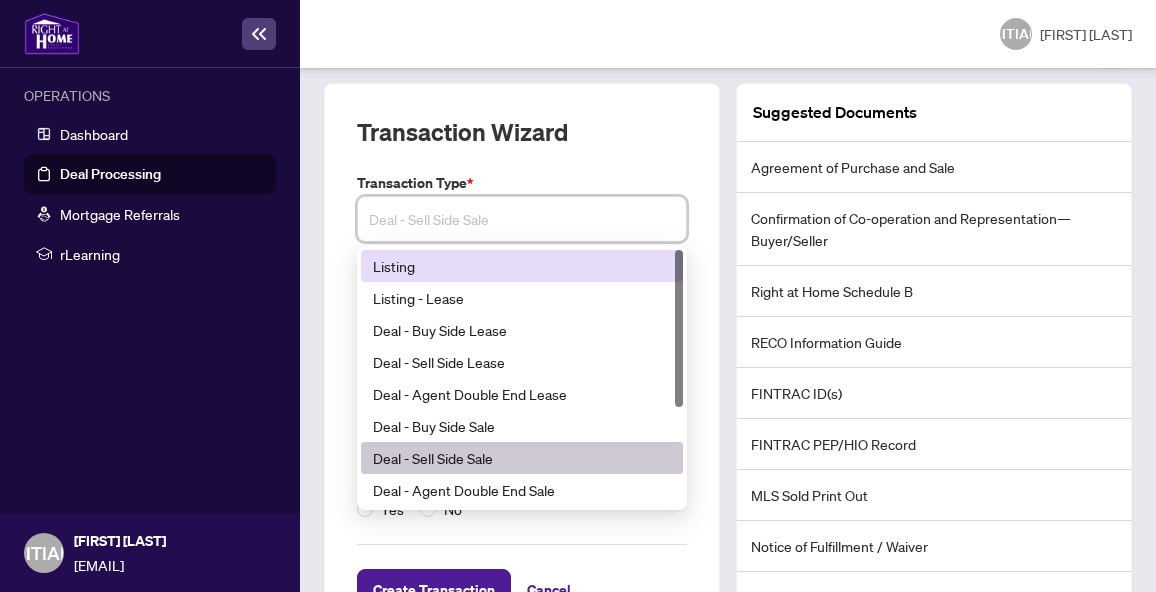 click on "Listing" at bounding box center (522, 266) 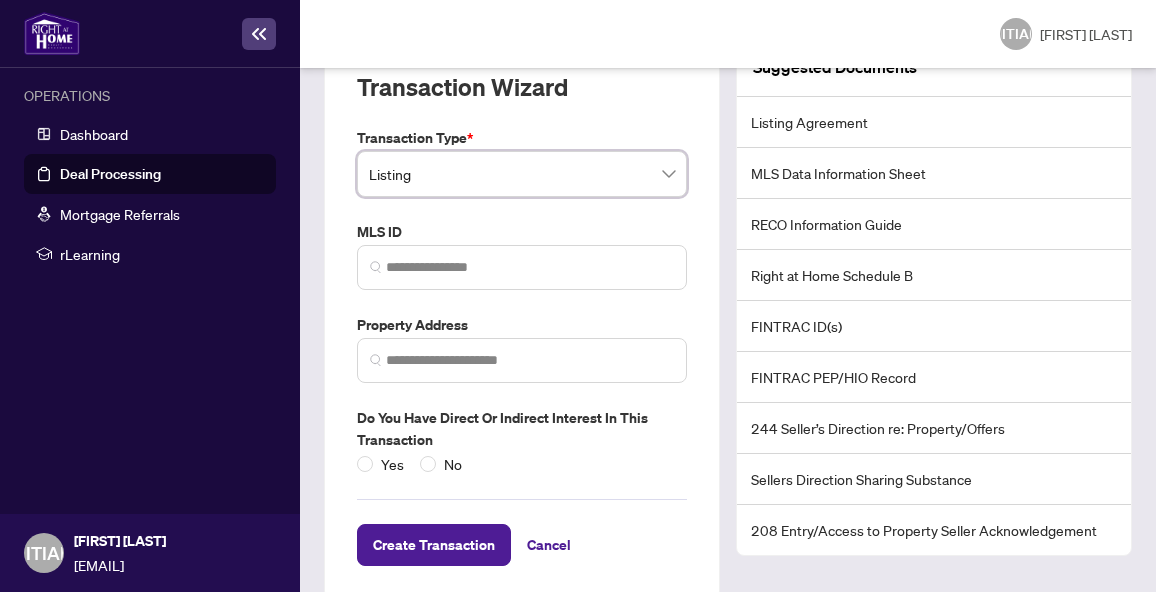 scroll, scrollTop: 117, scrollLeft: 0, axis: vertical 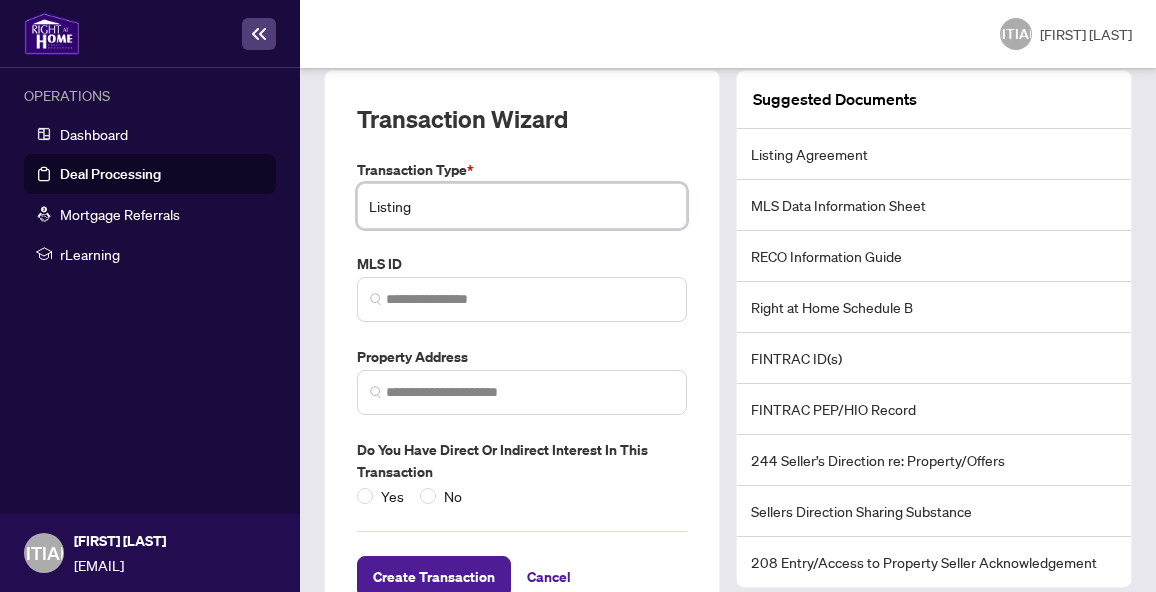 click on "Listing" at bounding box center (522, 206) 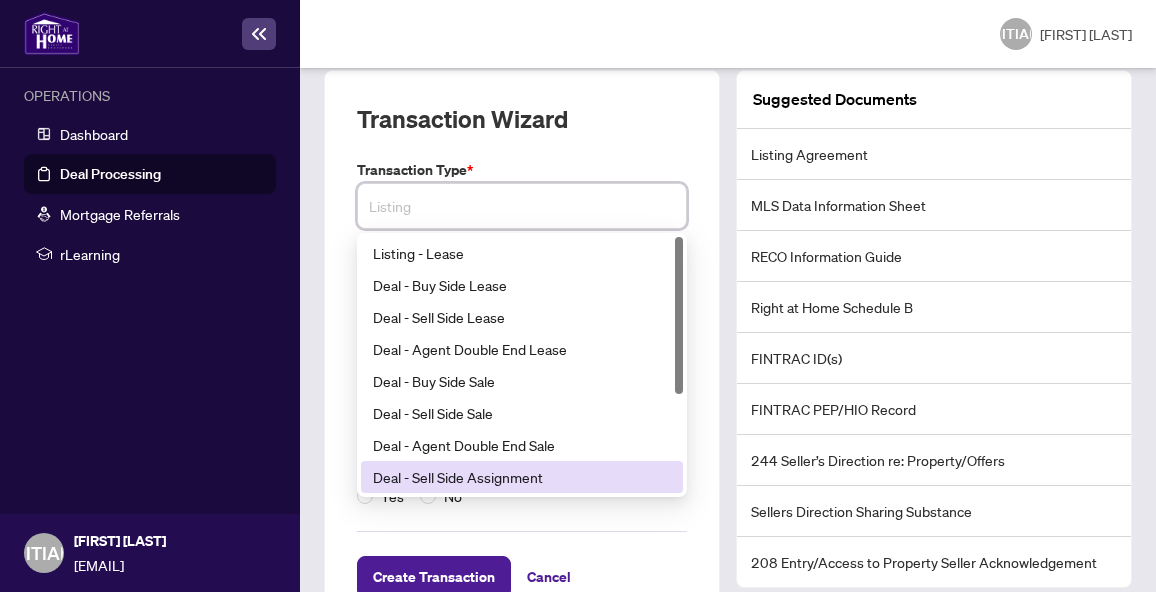 scroll, scrollTop: 0, scrollLeft: 0, axis: both 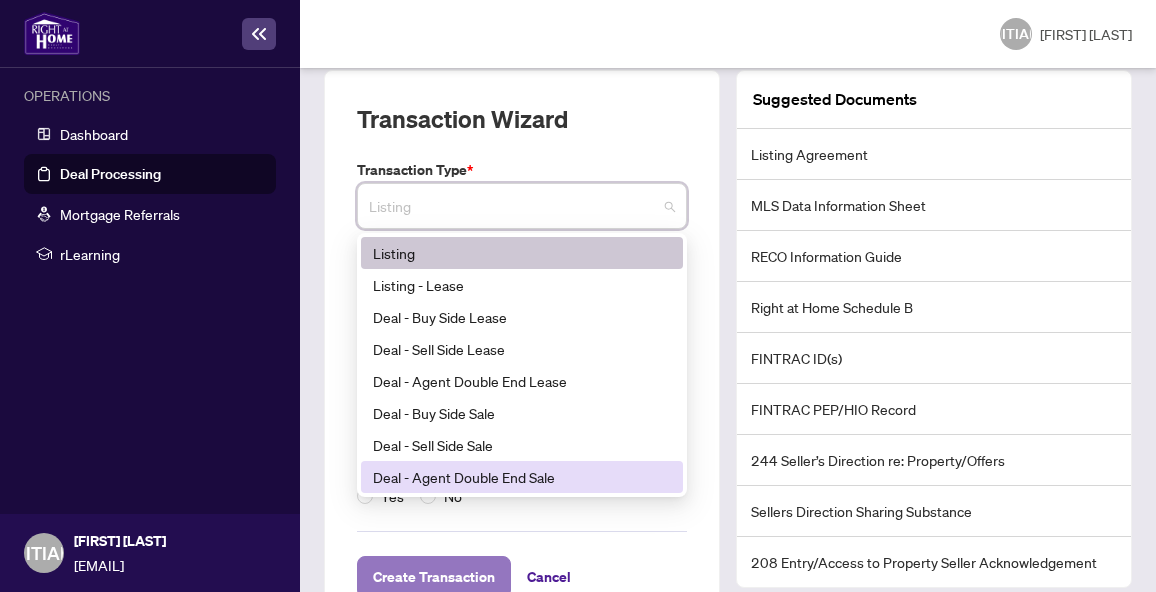 click on "Create Transaction" at bounding box center [434, 577] 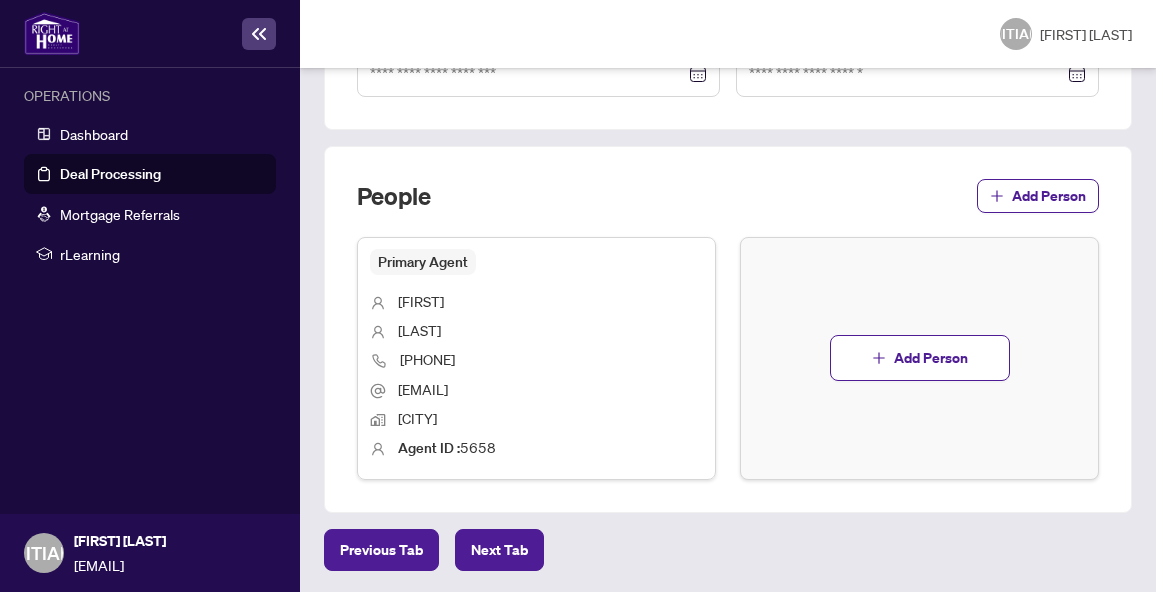 scroll, scrollTop: 0, scrollLeft: 0, axis: both 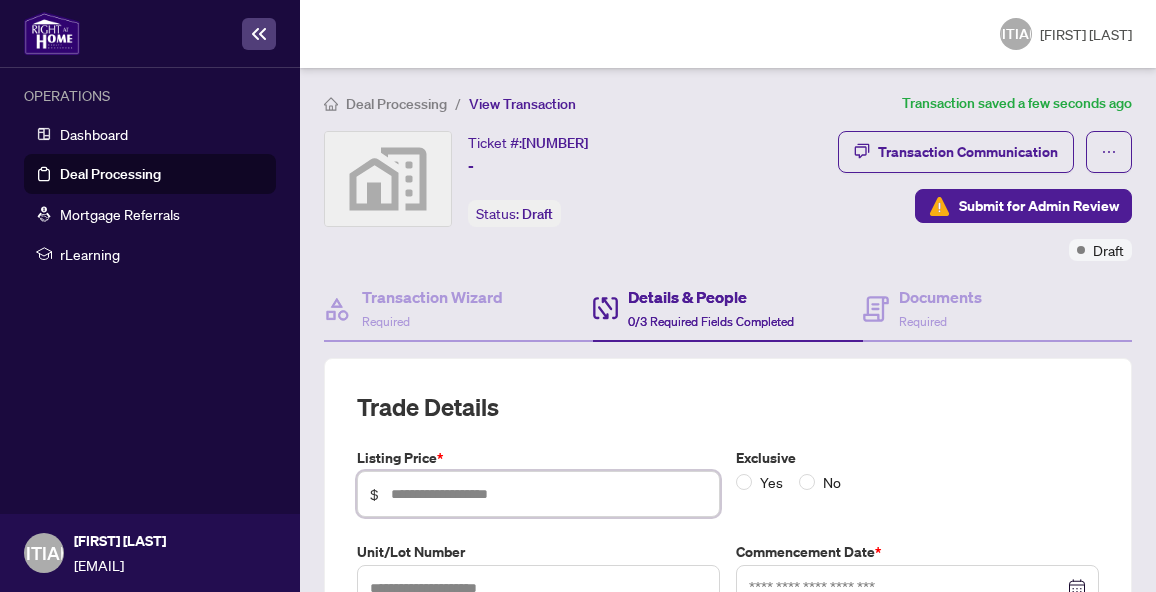 click at bounding box center [549, 494] 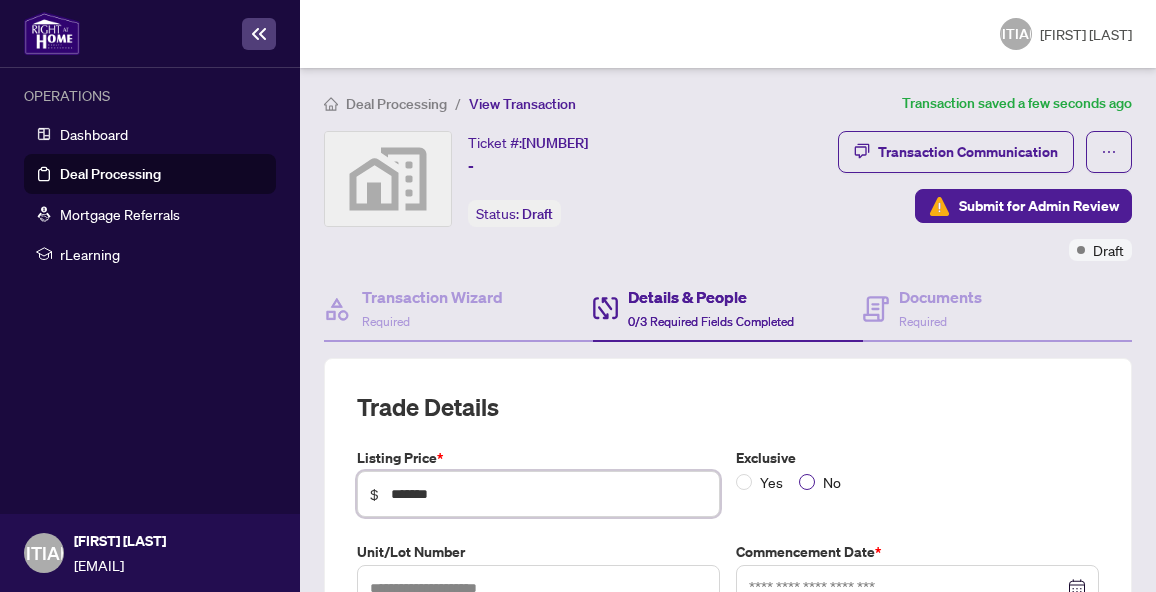 type on "*******" 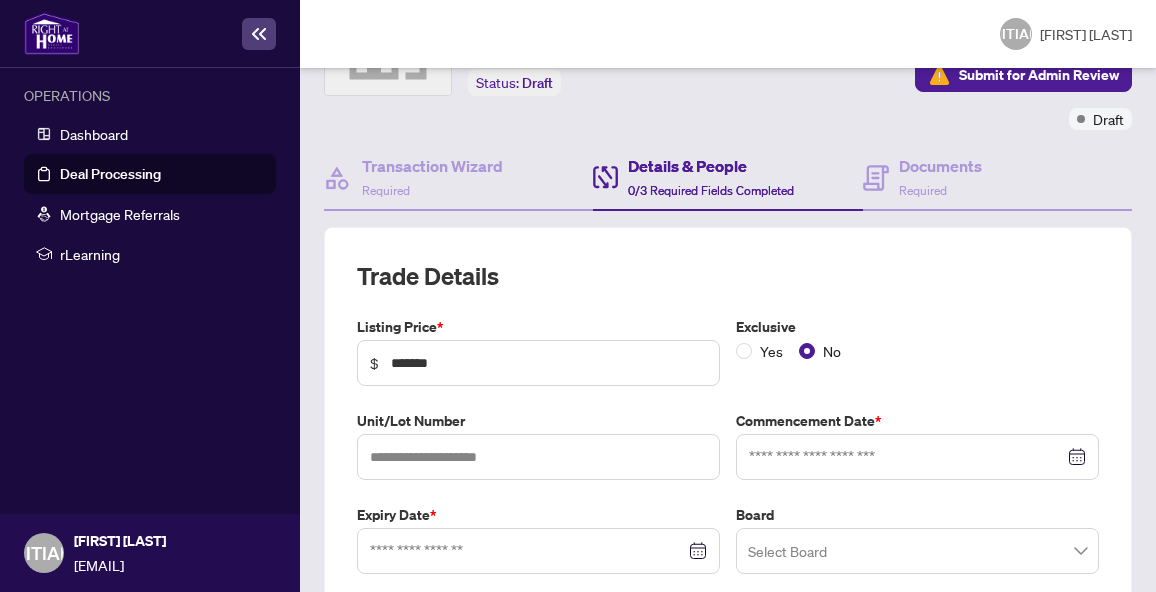 scroll, scrollTop: 157, scrollLeft: 0, axis: vertical 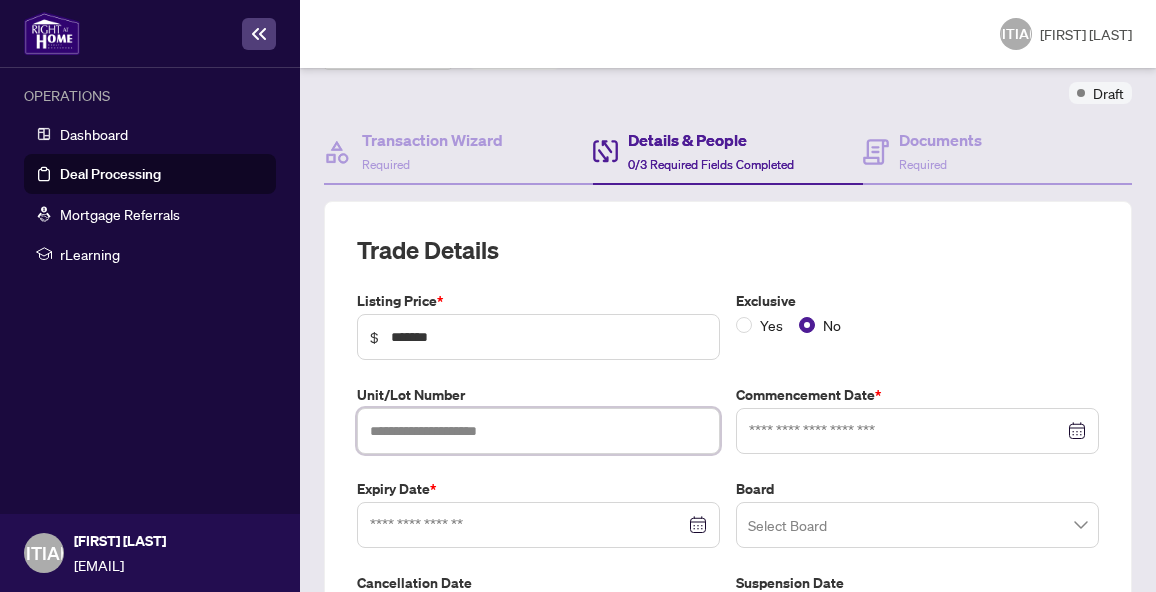 click at bounding box center (538, 431) 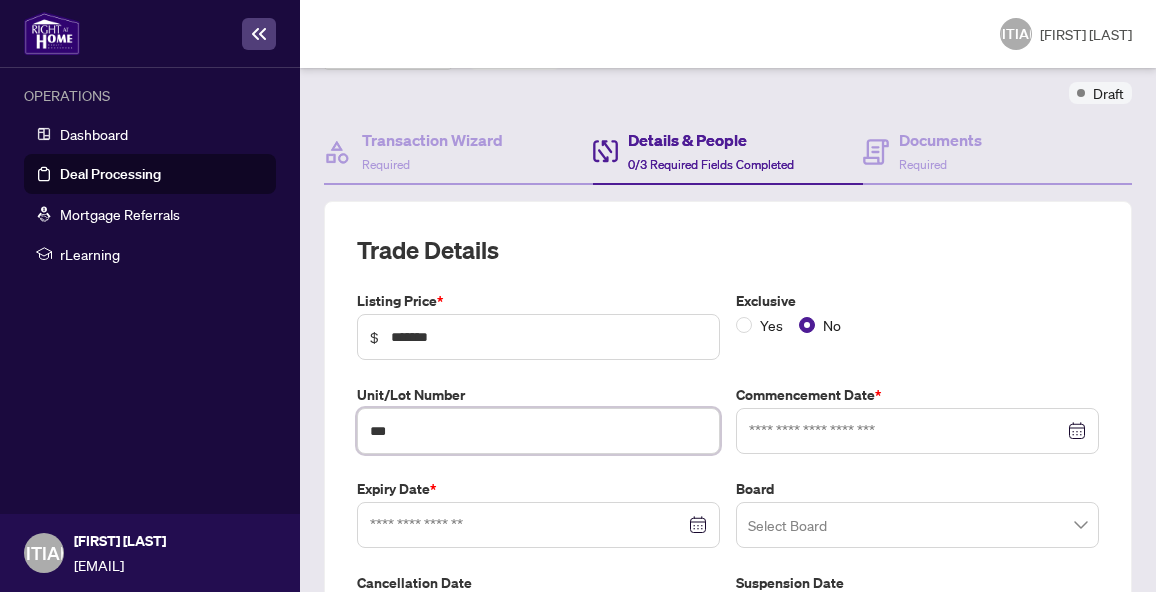 click at bounding box center [917, 431] 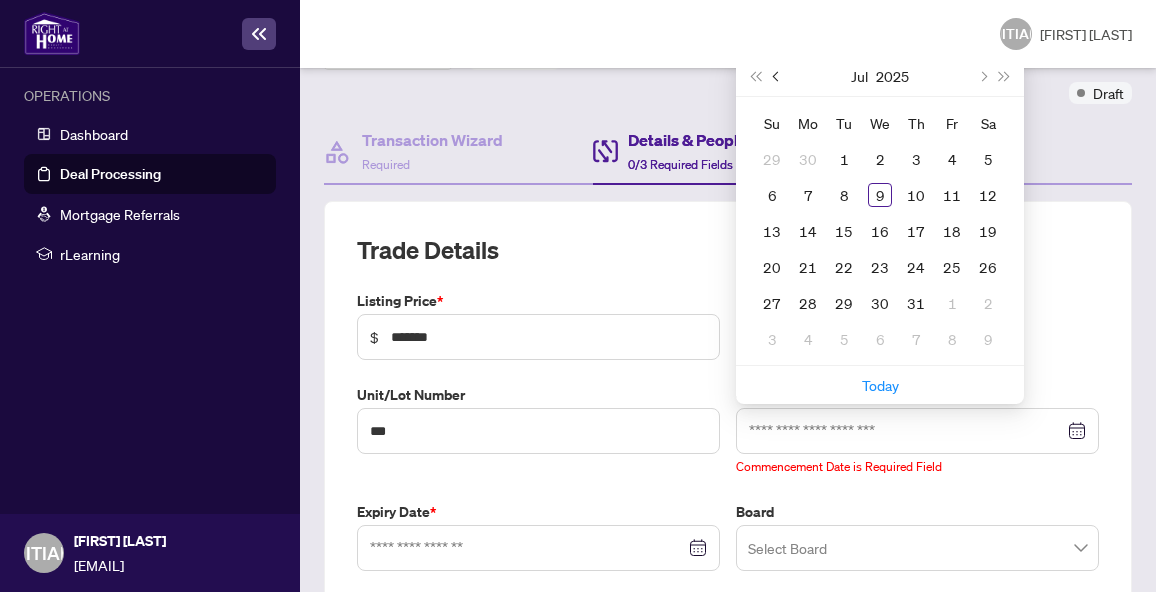 click at bounding box center (778, 76) 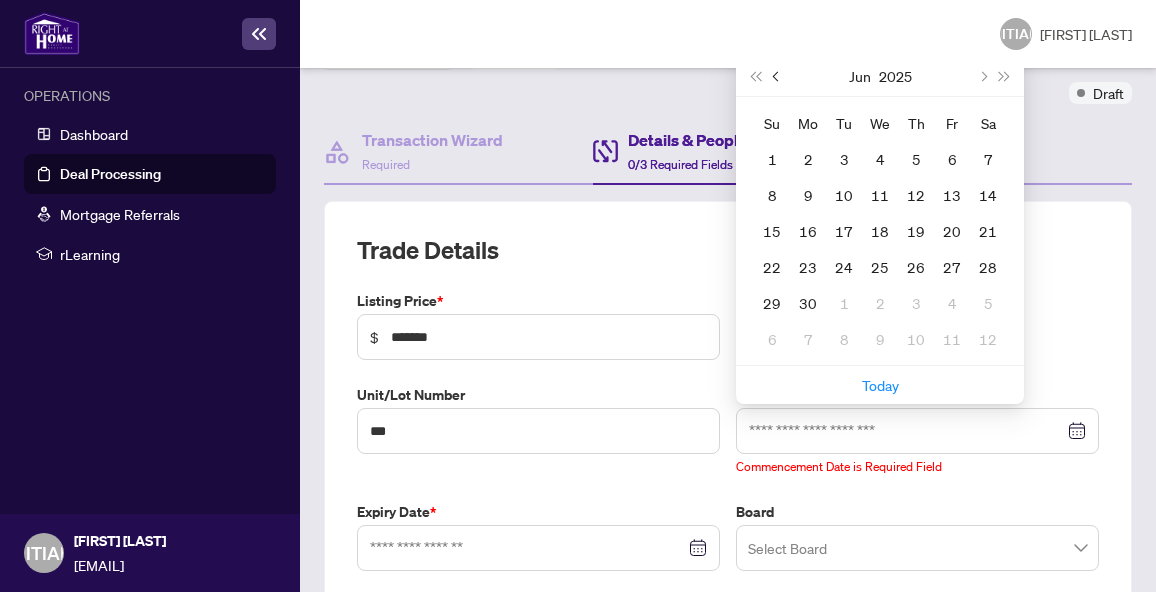 click at bounding box center (778, 76) 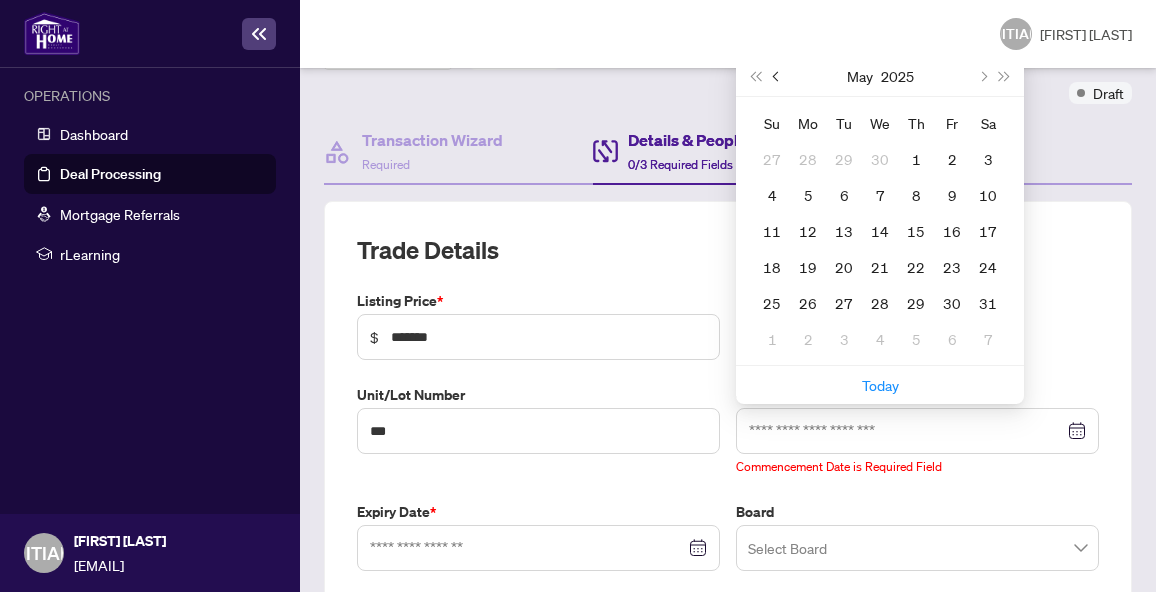 click at bounding box center [778, 76] 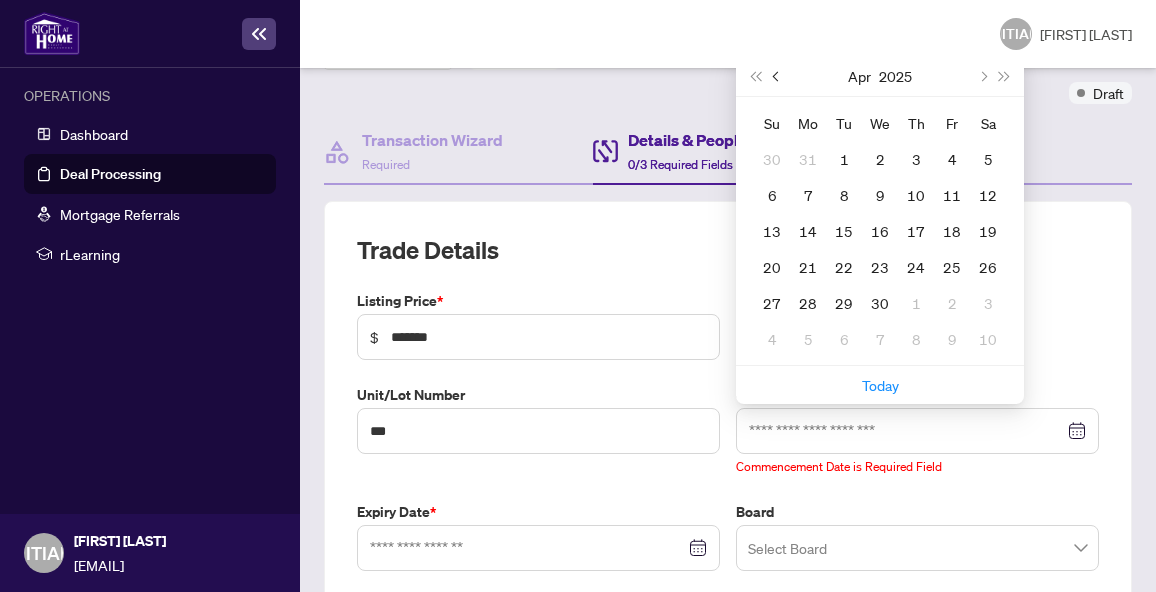 click at bounding box center (778, 76) 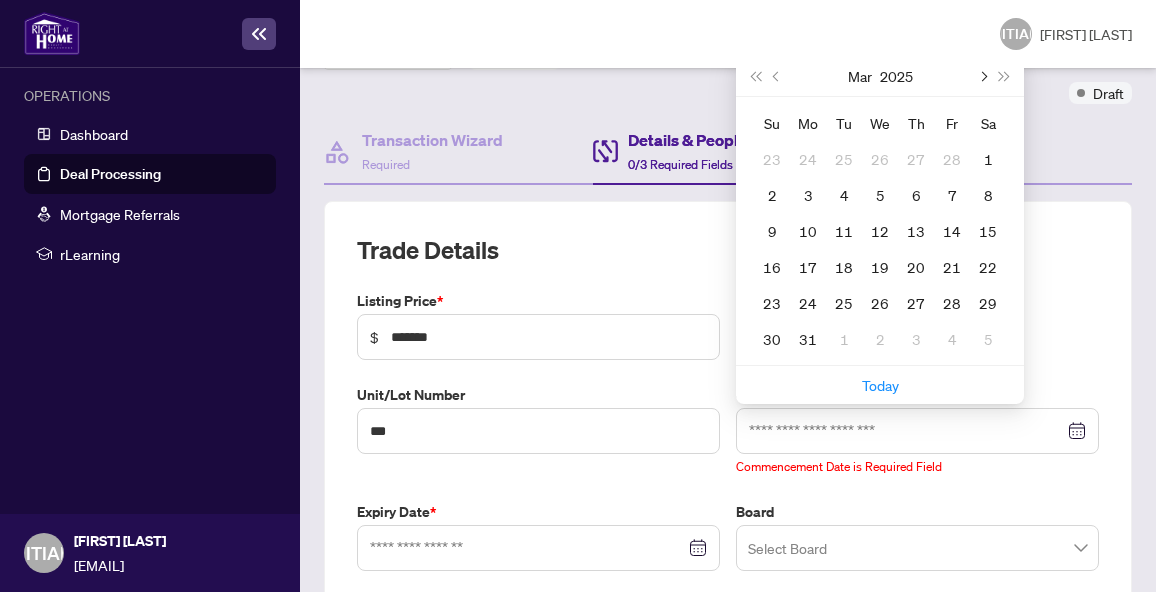 click at bounding box center [982, 76] 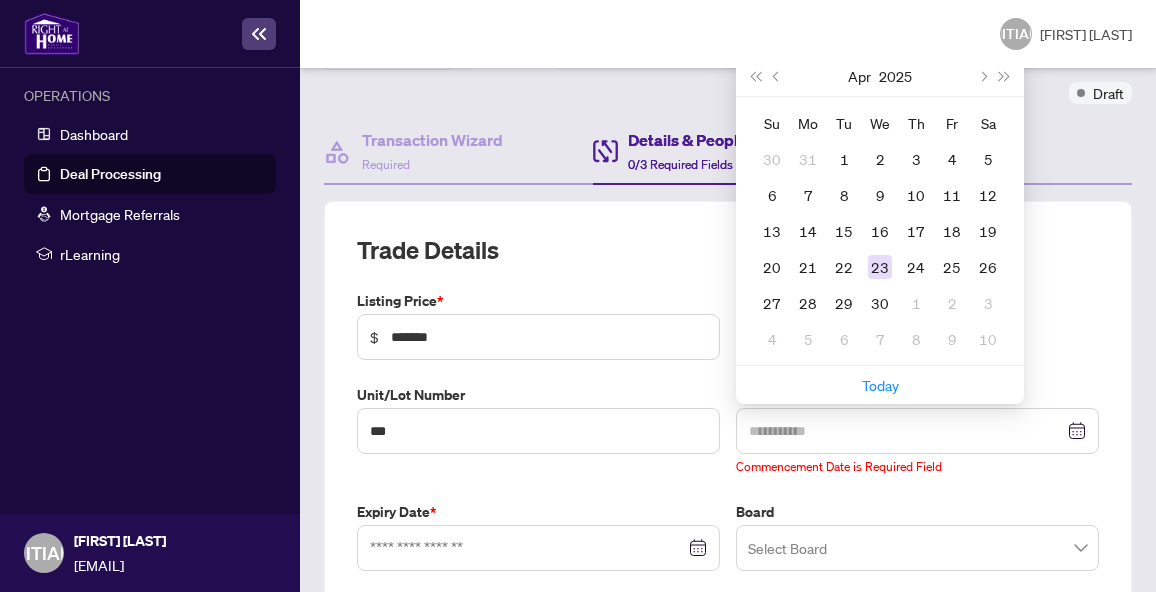 click on "23" at bounding box center (880, 267) 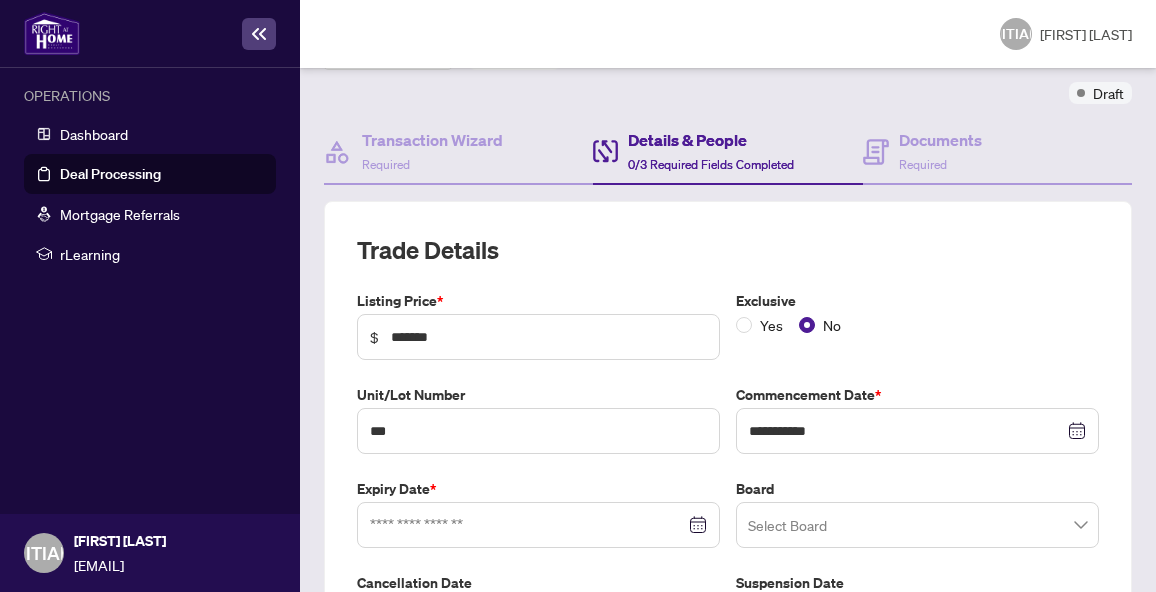 scroll, scrollTop: 286, scrollLeft: 0, axis: vertical 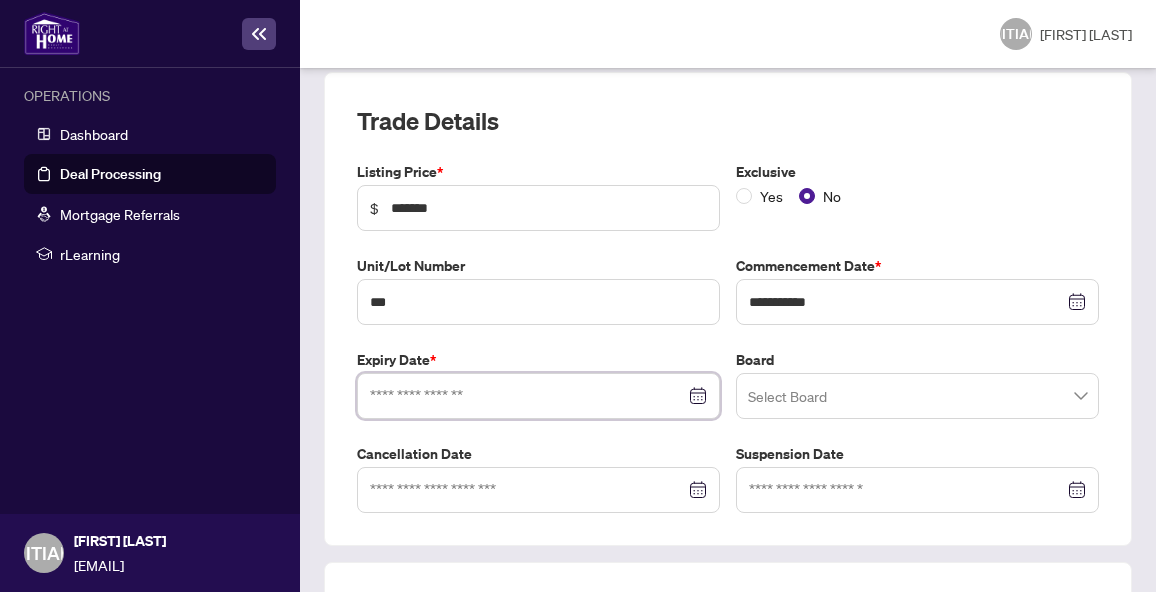 click at bounding box center (527, 396) 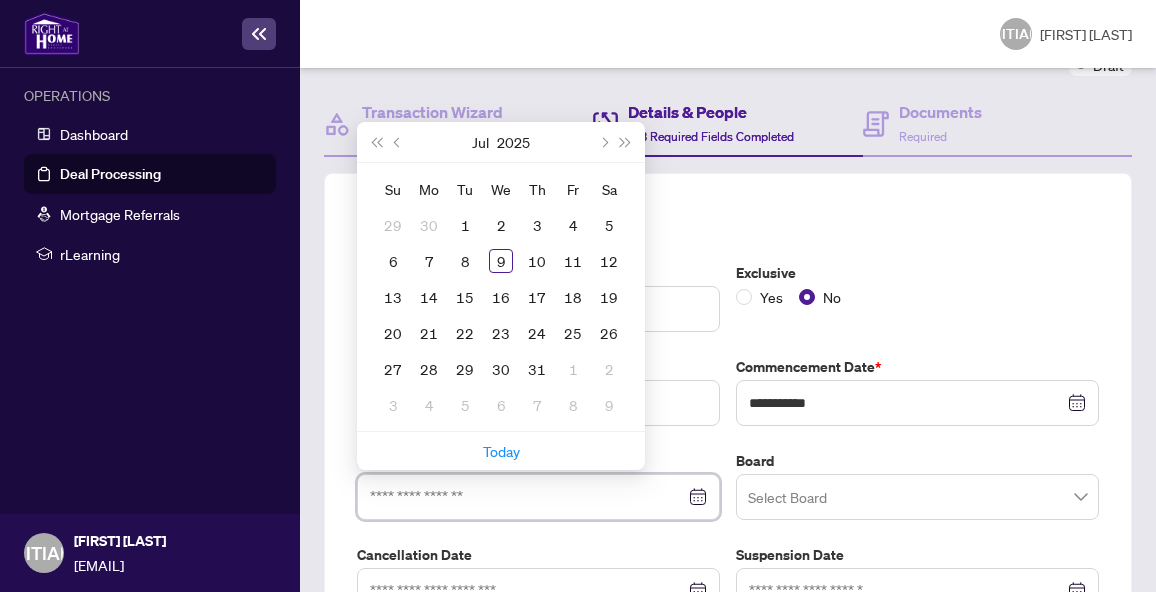 scroll, scrollTop: 154, scrollLeft: 0, axis: vertical 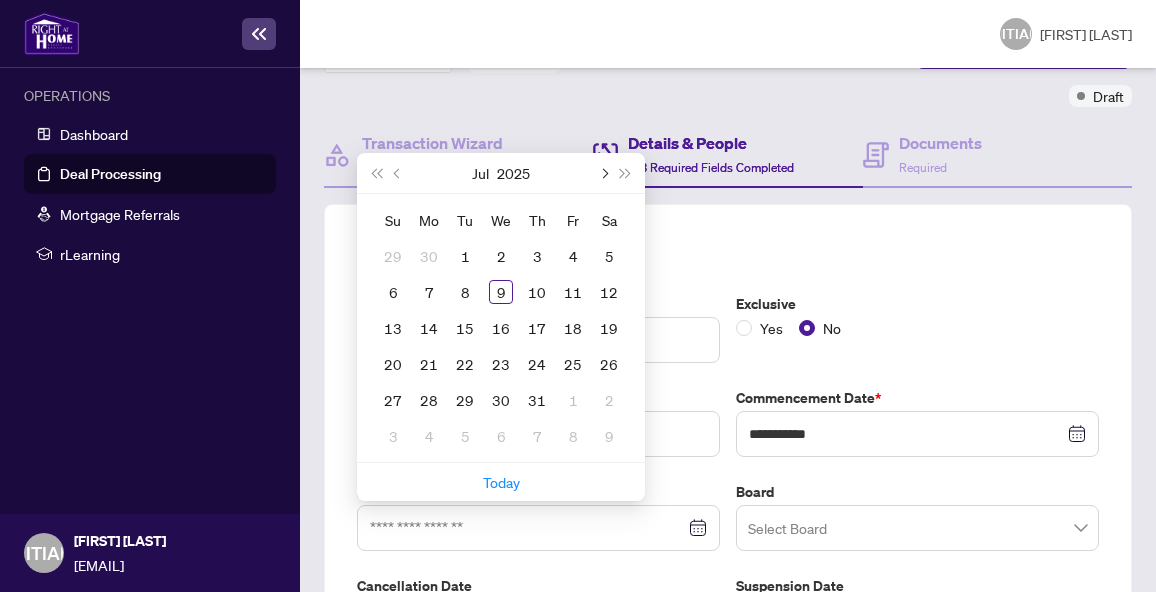 click at bounding box center (0, 0) 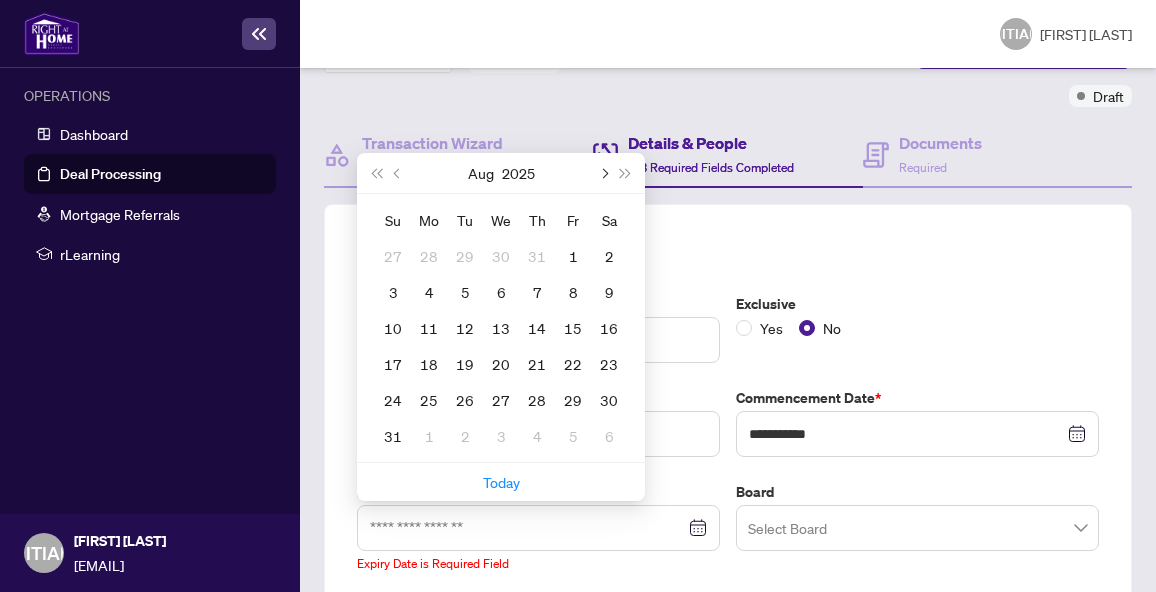click at bounding box center [0, 0] 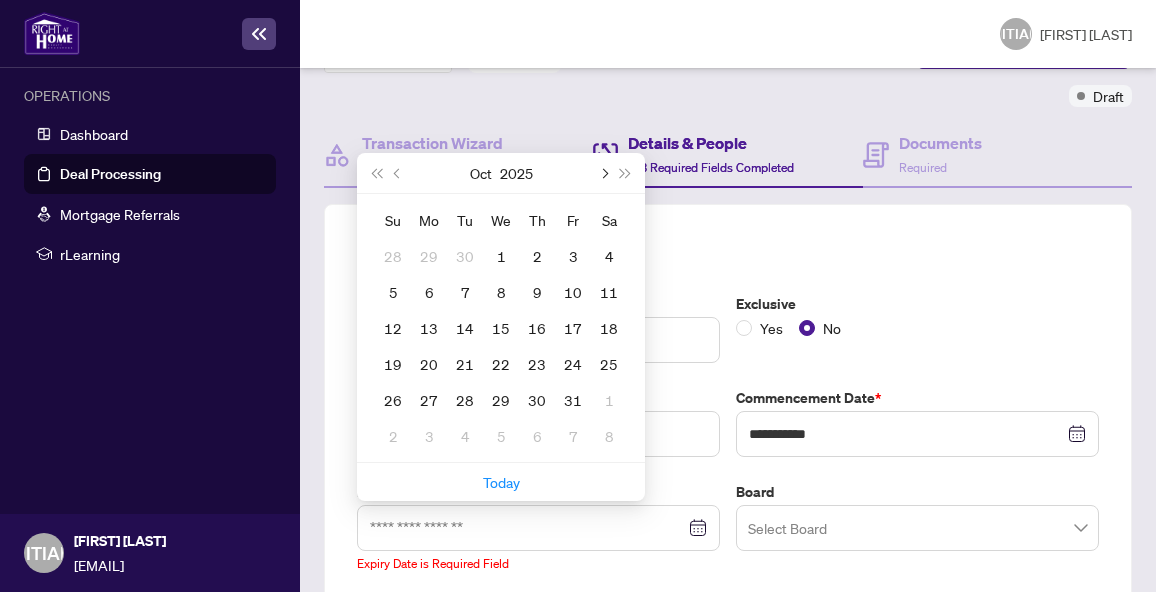 click at bounding box center [0, 0] 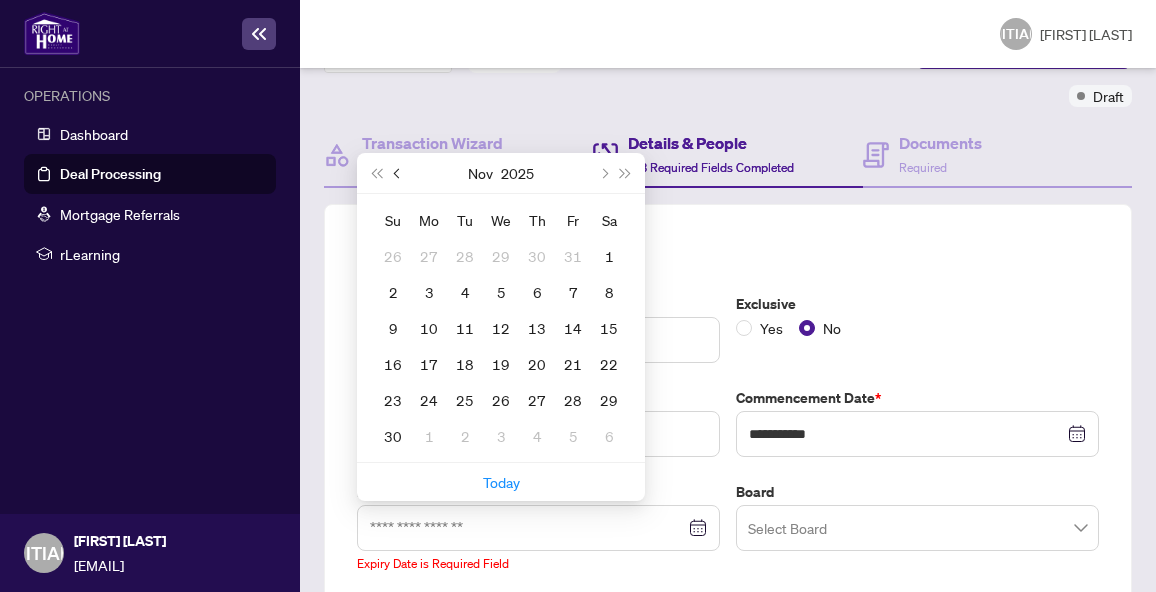 click at bounding box center (0, 0) 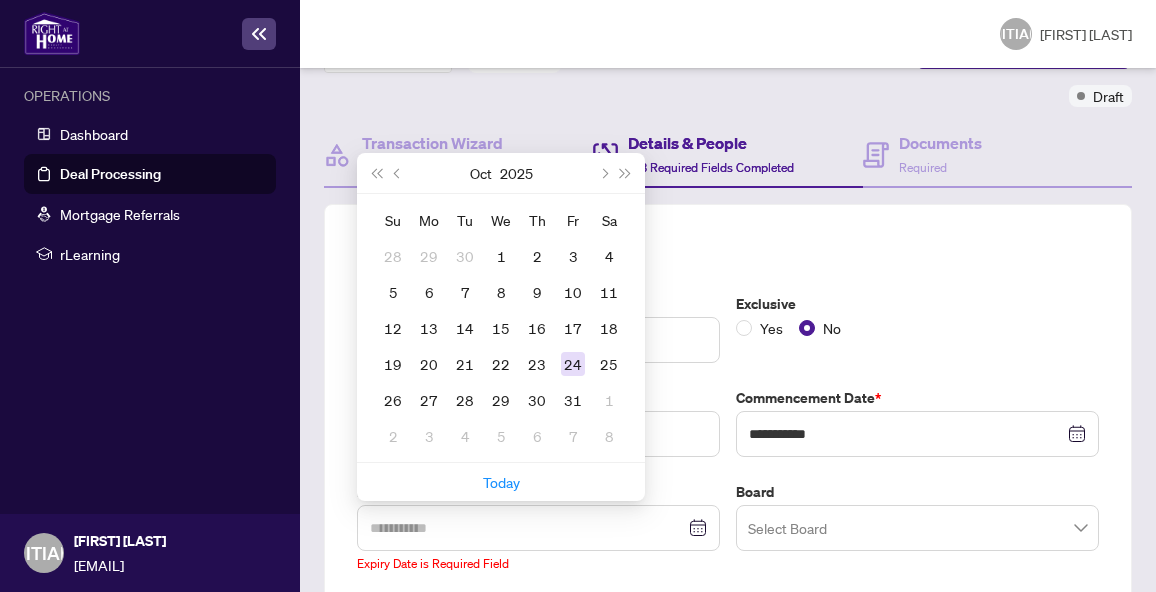 click on "24" at bounding box center [0, 0] 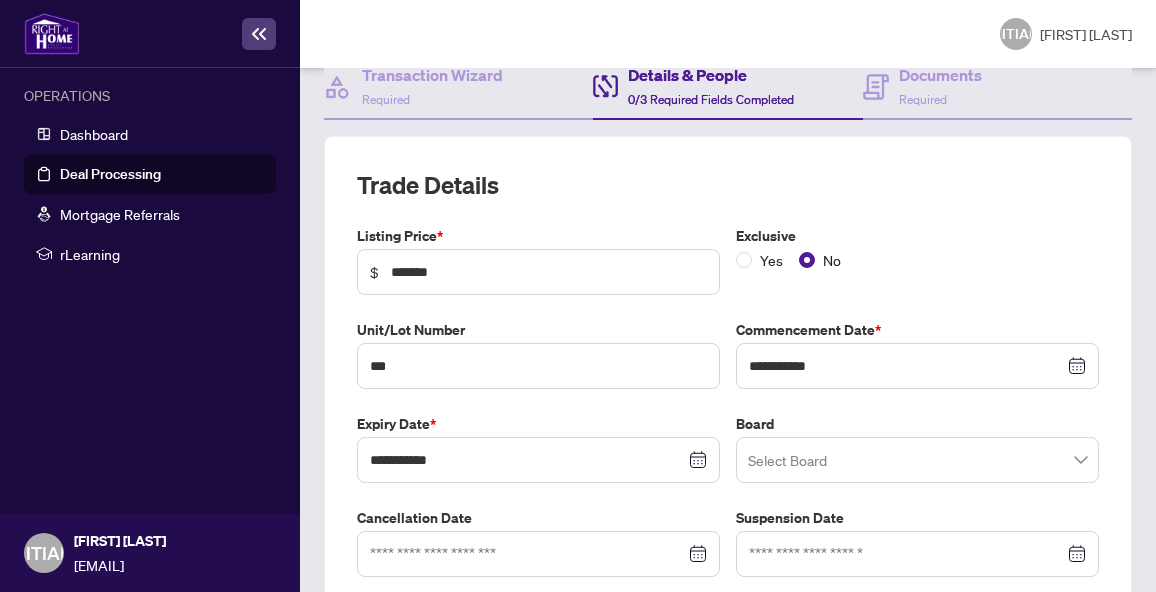scroll, scrollTop: 235, scrollLeft: 0, axis: vertical 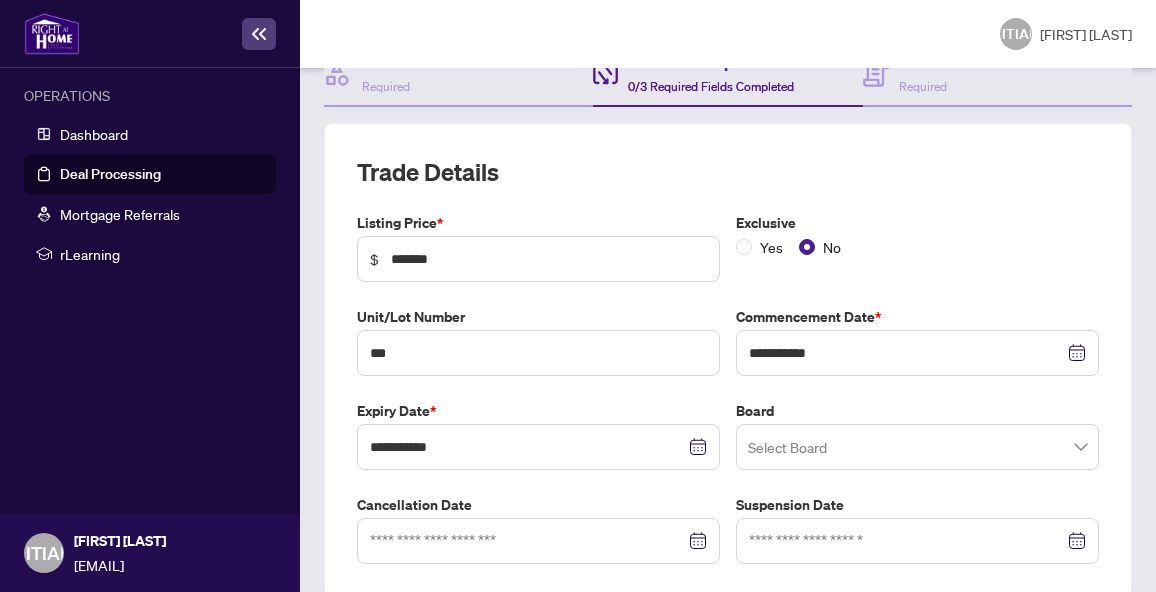 click on "Select Board" at bounding box center [917, 447] 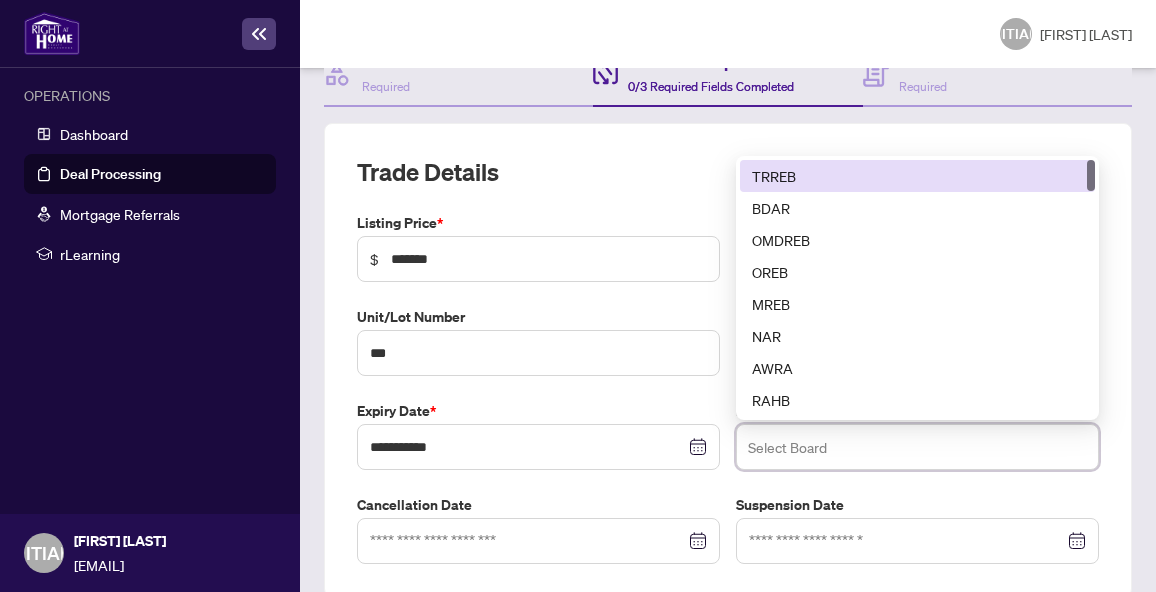 click on "TRREB" at bounding box center [917, 176] 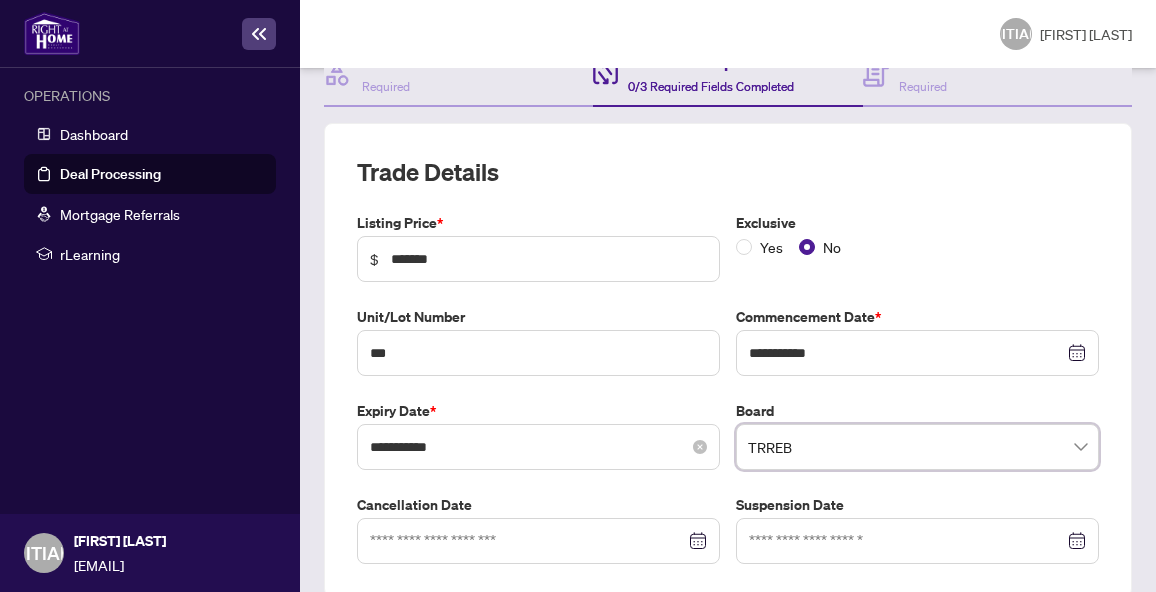 scroll, scrollTop: 393, scrollLeft: 0, axis: vertical 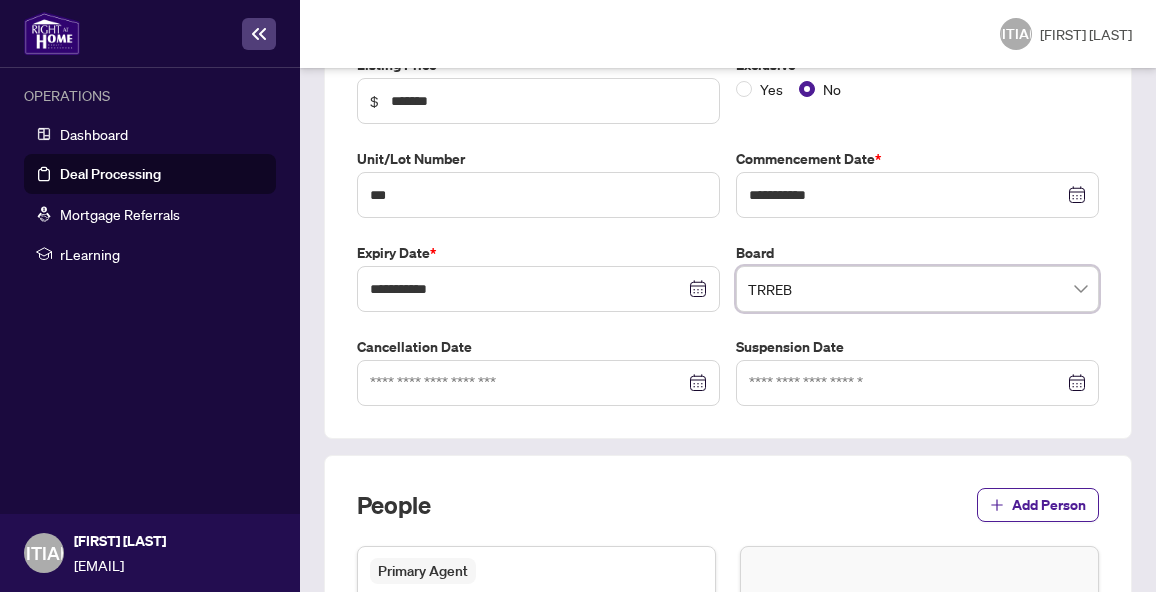 click at bounding box center (917, 195) 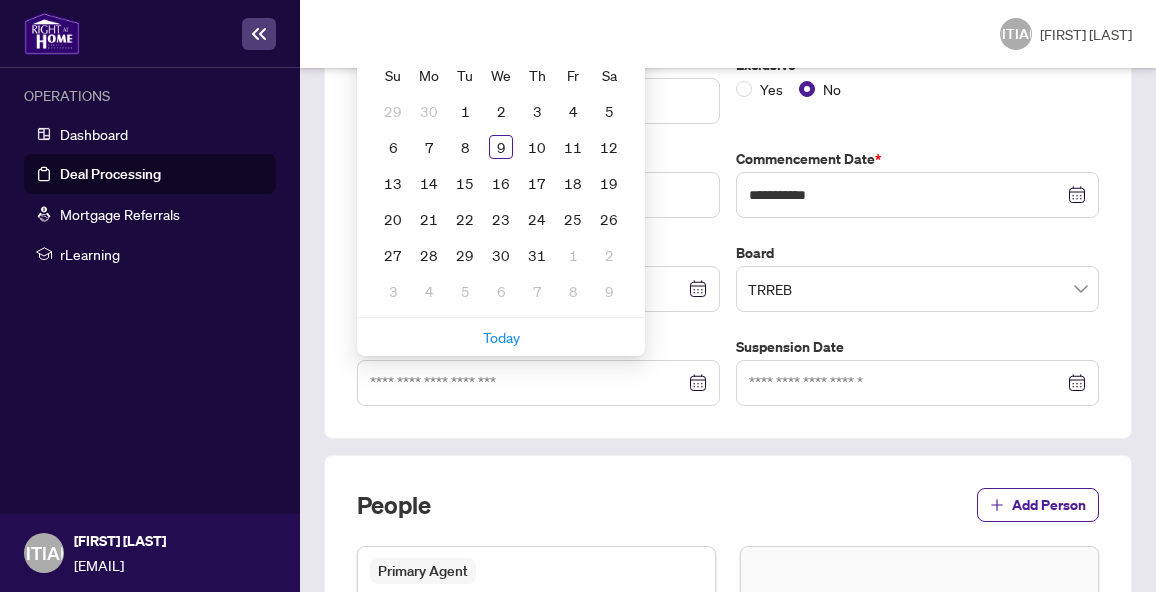 click on "People Add Person Primary Agent     [FIRST]     [LAST]
[PHONE]
[EMAIL]
[CITY]     Agent ID :  [NUMBER] Add Person" at bounding box center (728, 638) 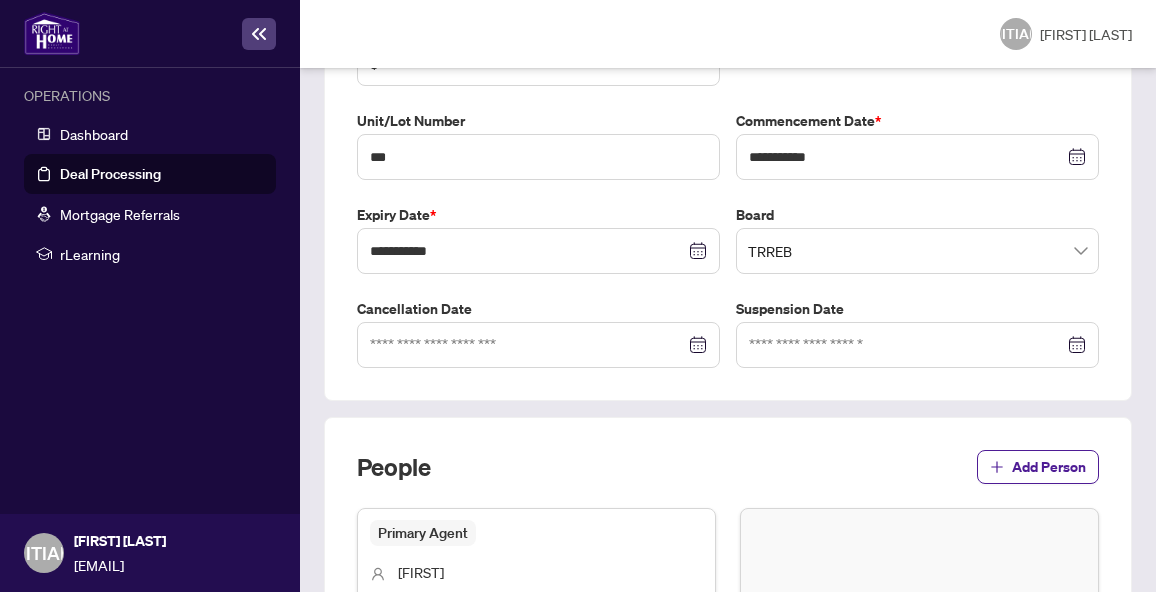 scroll, scrollTop: 433, scrollLeft: 0, axis: vertical 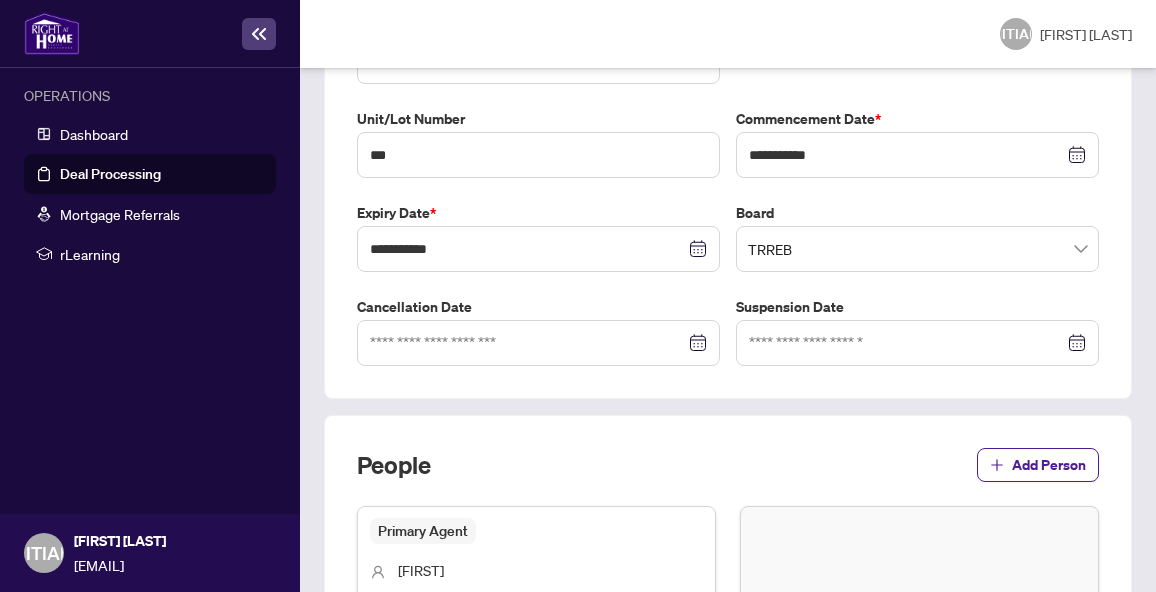 click at bounding box center [917, 155] 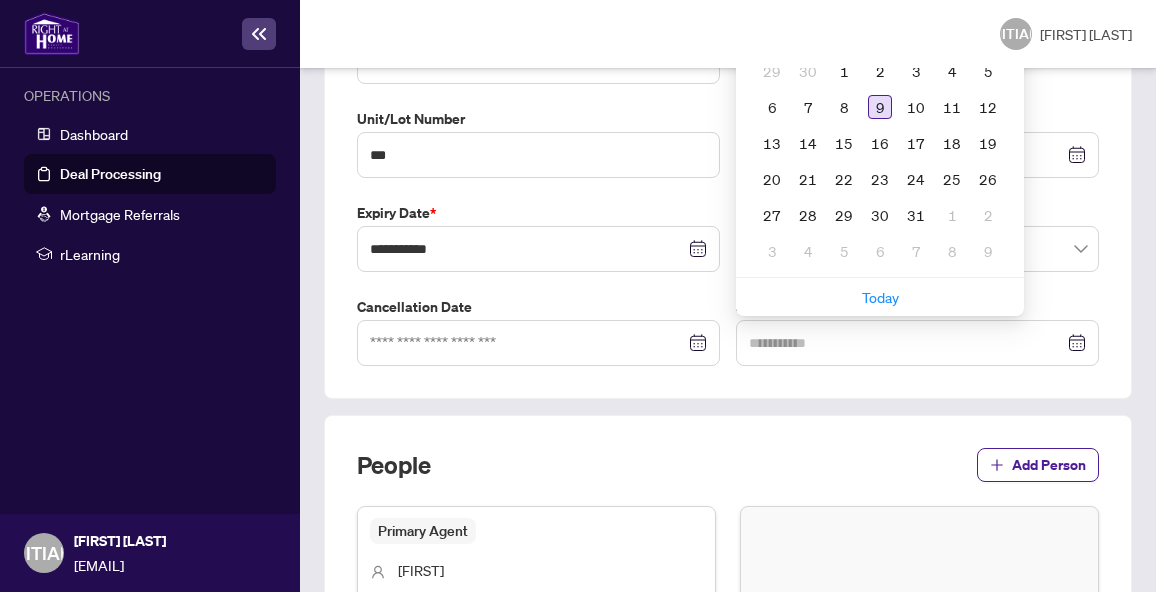 click on "9" at bounding box center [880, 107] 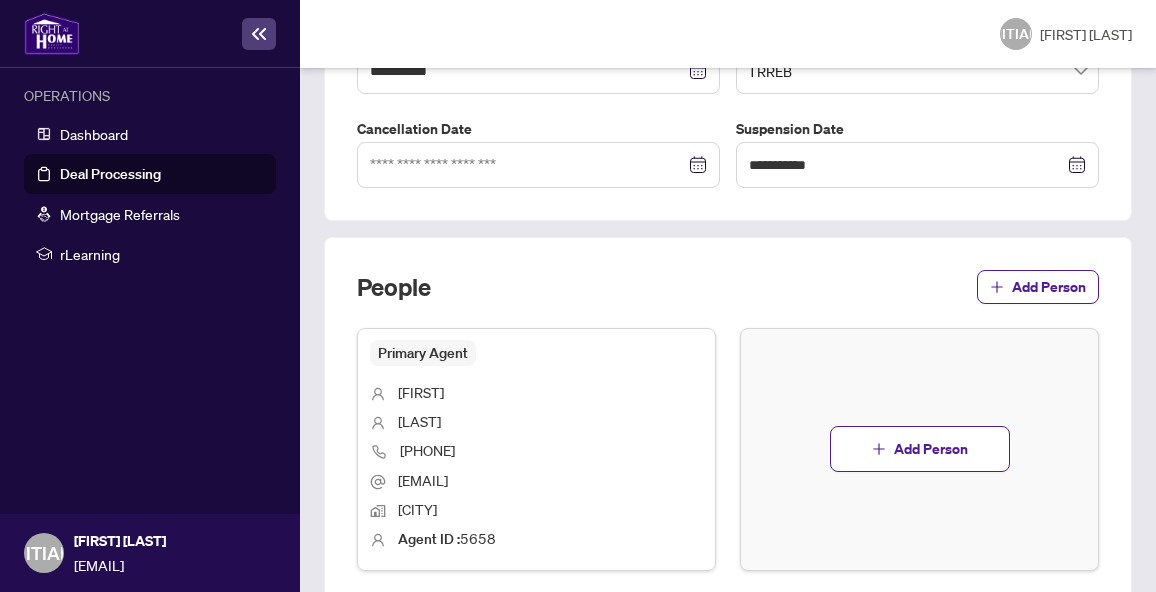 scroll, scrollTop: 702, scrollLeft: 0, axis: vertical 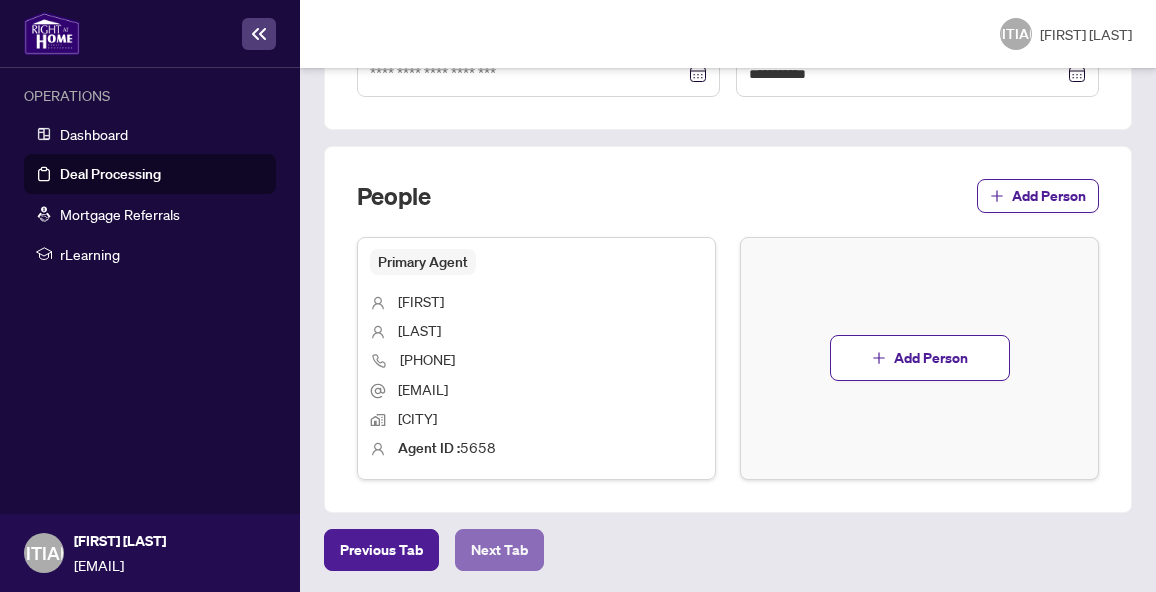 click on "Next Tab" at bounding box center [381, 550] 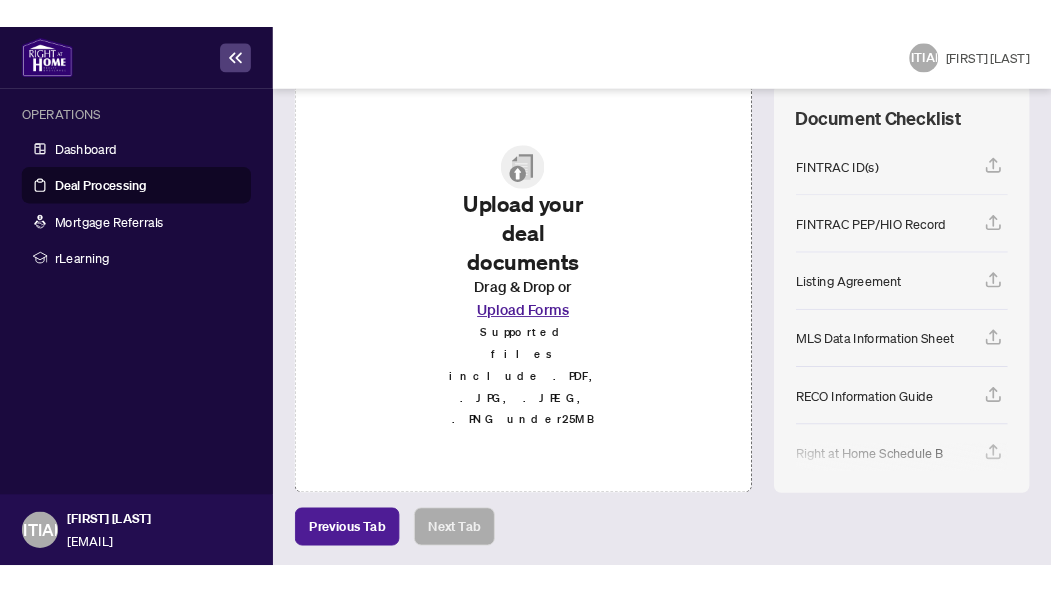scroll, scrollTop: 287, scrollLeft: 0, axis: vertical 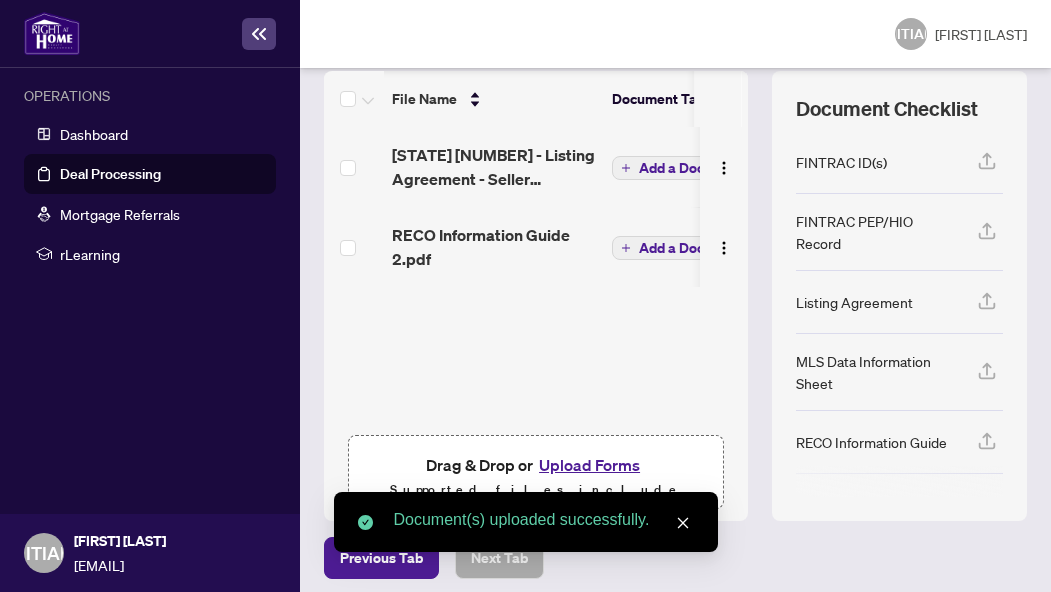click at bounding box center [682, 523] 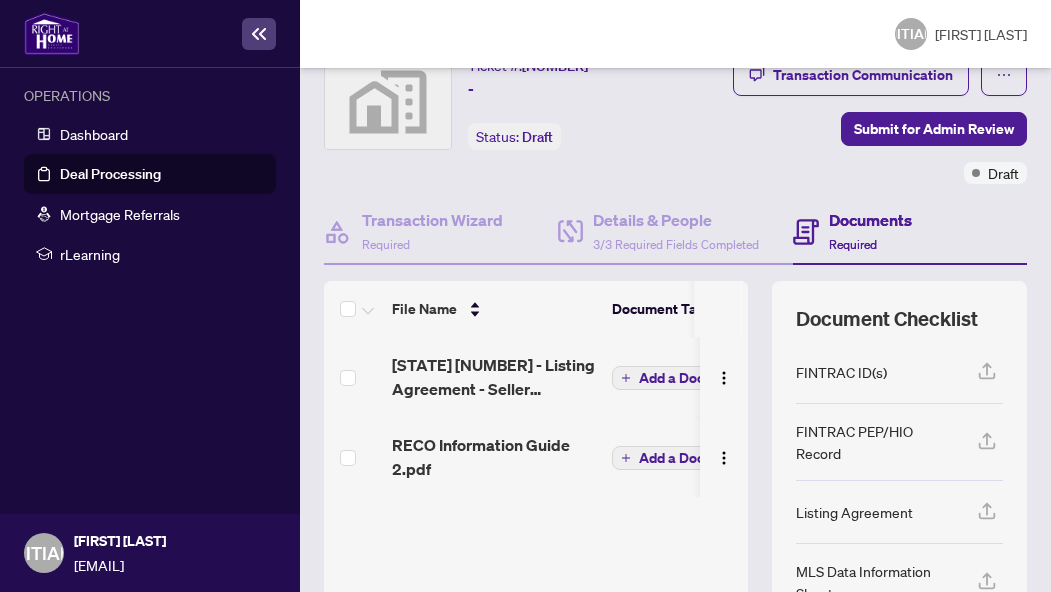 scroll, scrollTop: 0, scrollLeft: 0, axis: both 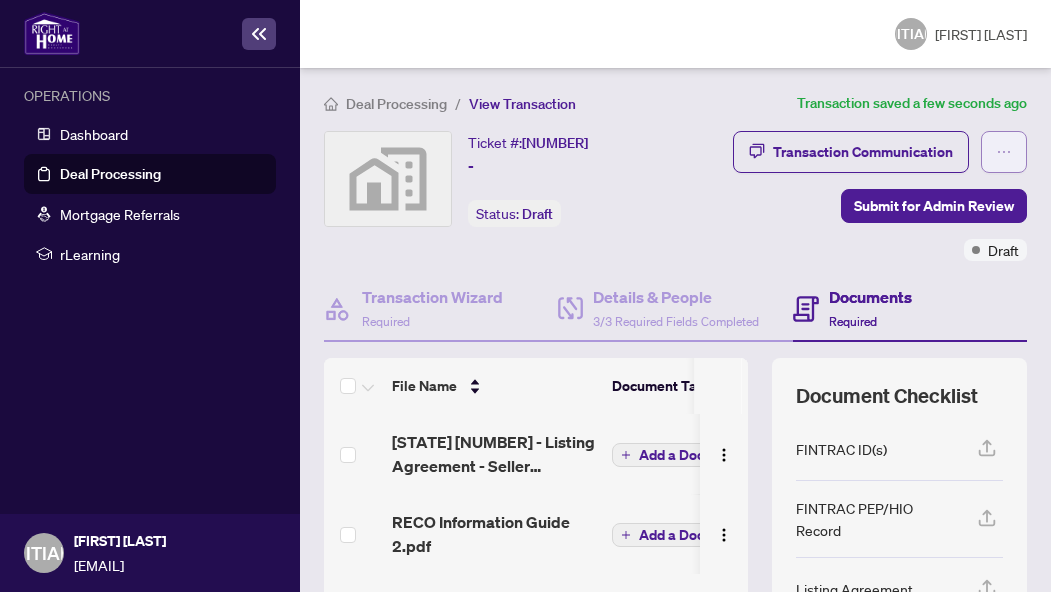 click at bounding box center [1004, 152] 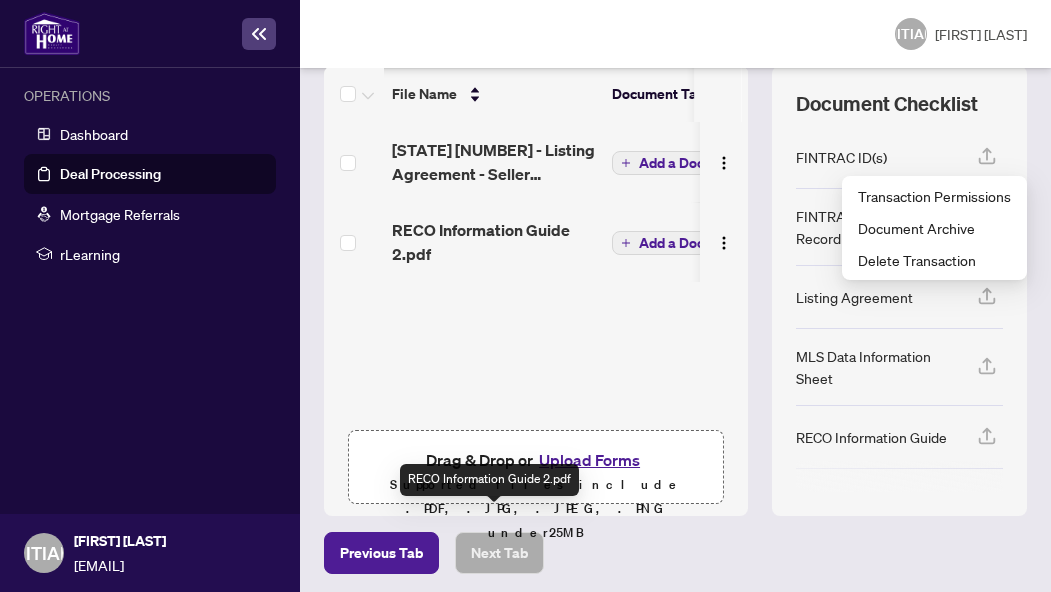 scroll, scrollTop: 0, scrollLeft: 0, axis: both 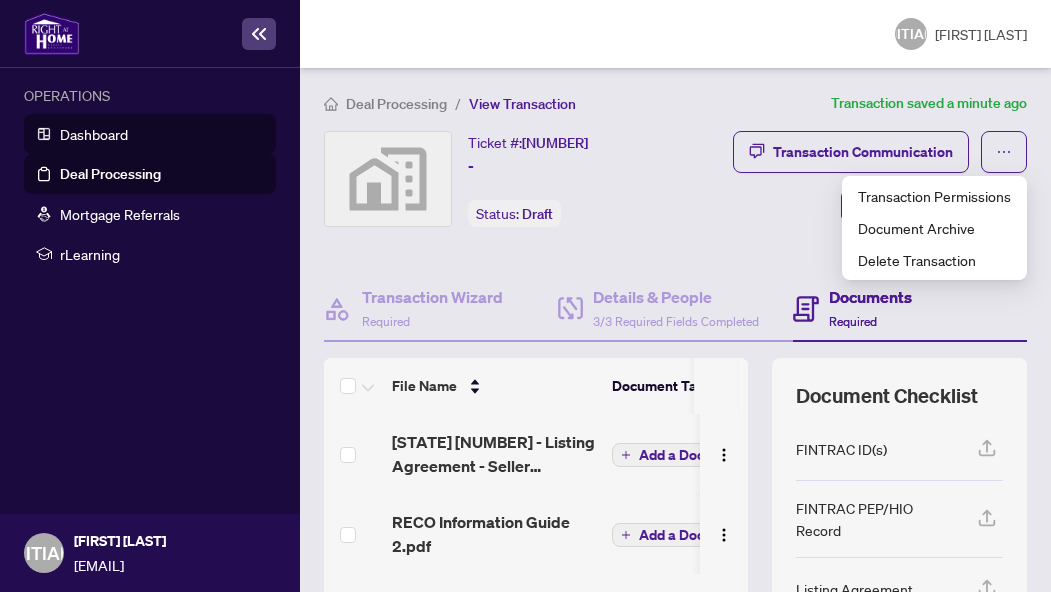 click on "Dashboard" at bounding box center [94, 134] 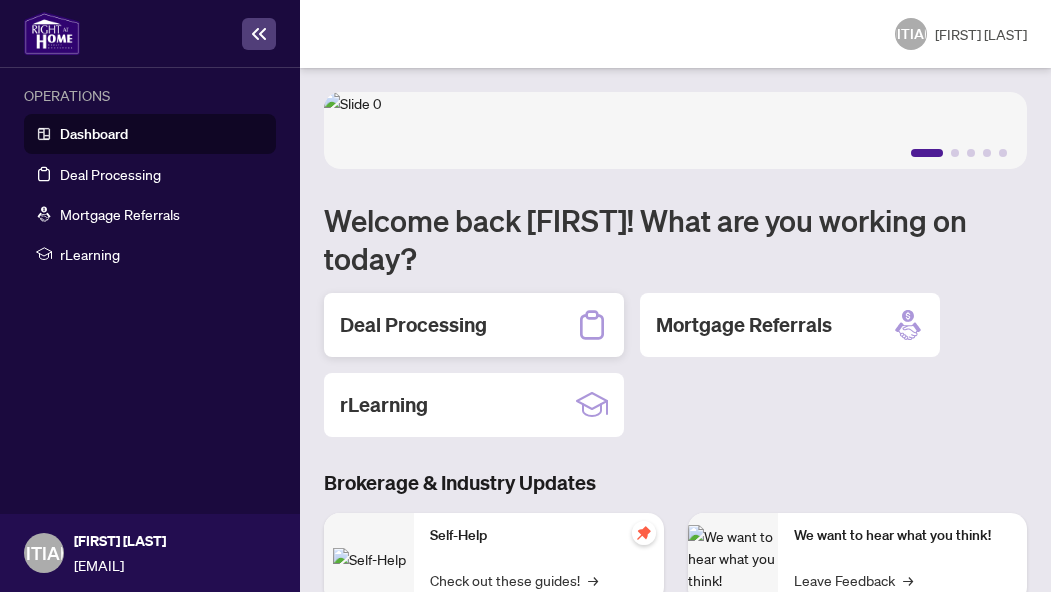 click on "Deal Processing" at bounding box center [413, 325] 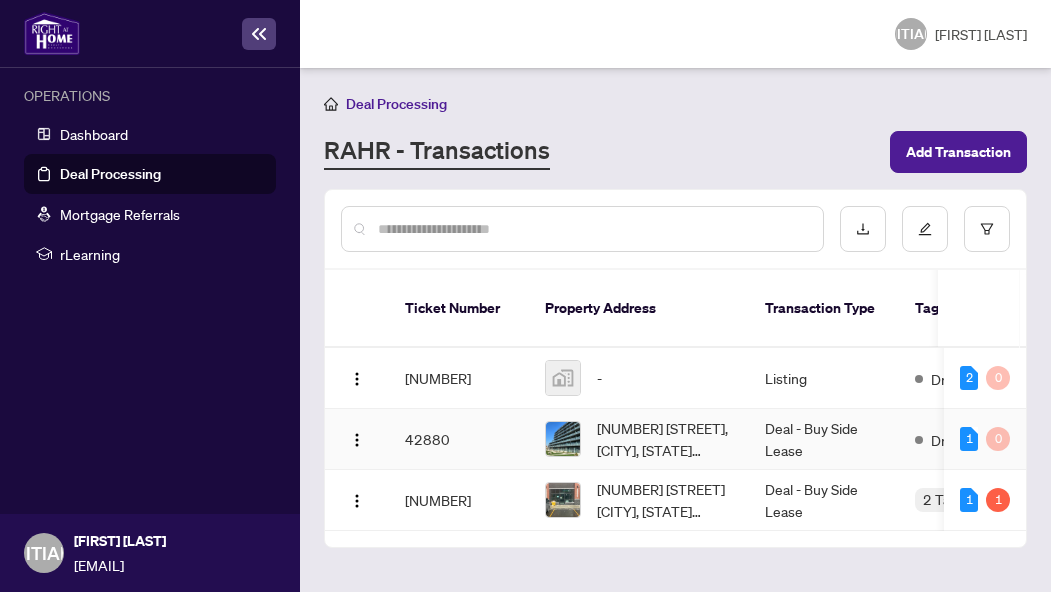 scroll, scrollTop: 0, scrollLeft: 77, axis: horizontal 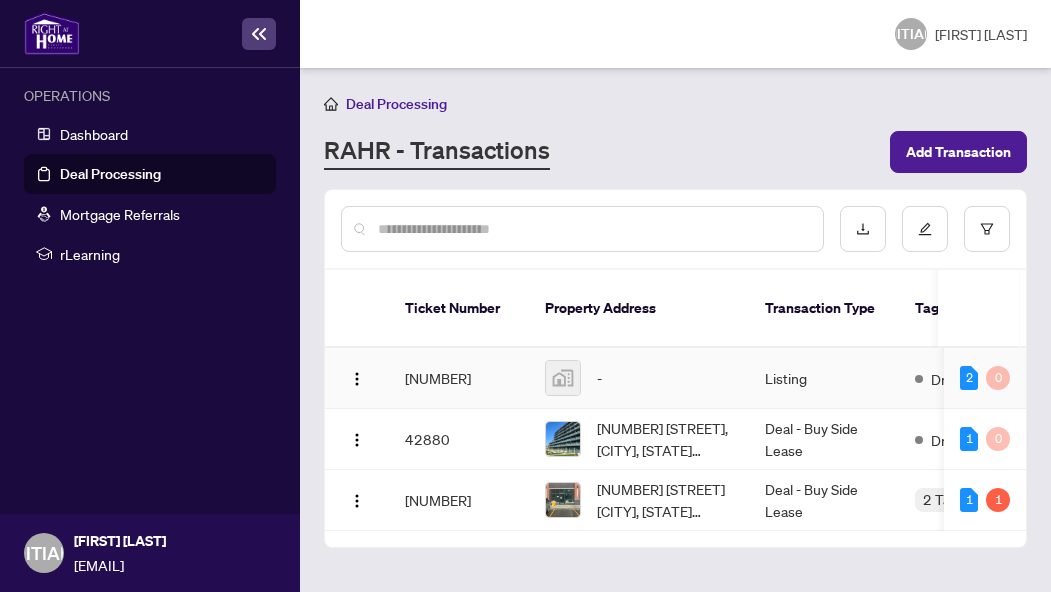 click on "-" at bounding box center [639, 378] 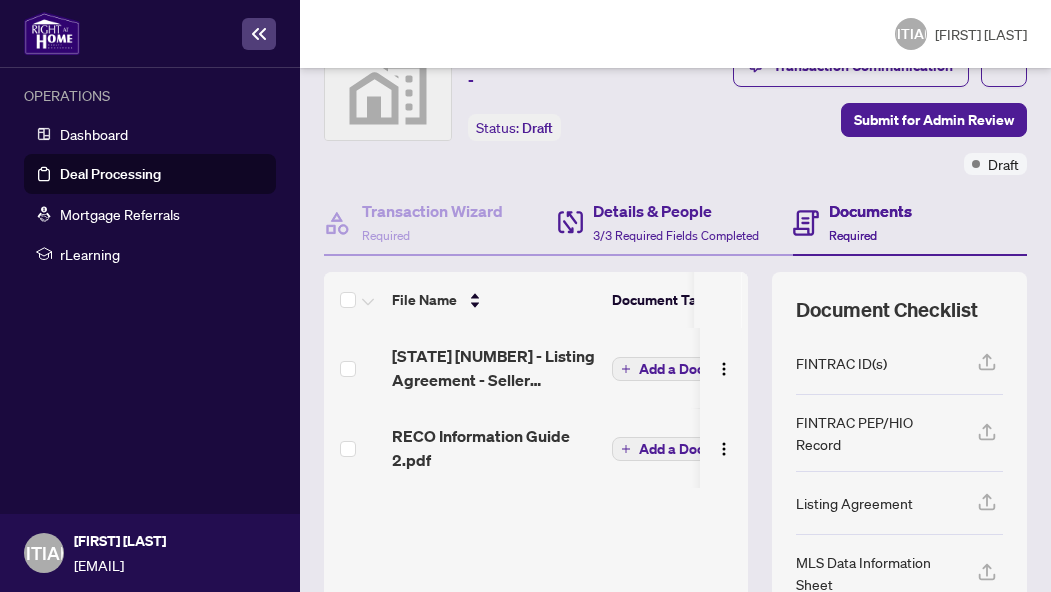 scroll, scrollTop: 296, scrollLeft: 0, axis: vertical 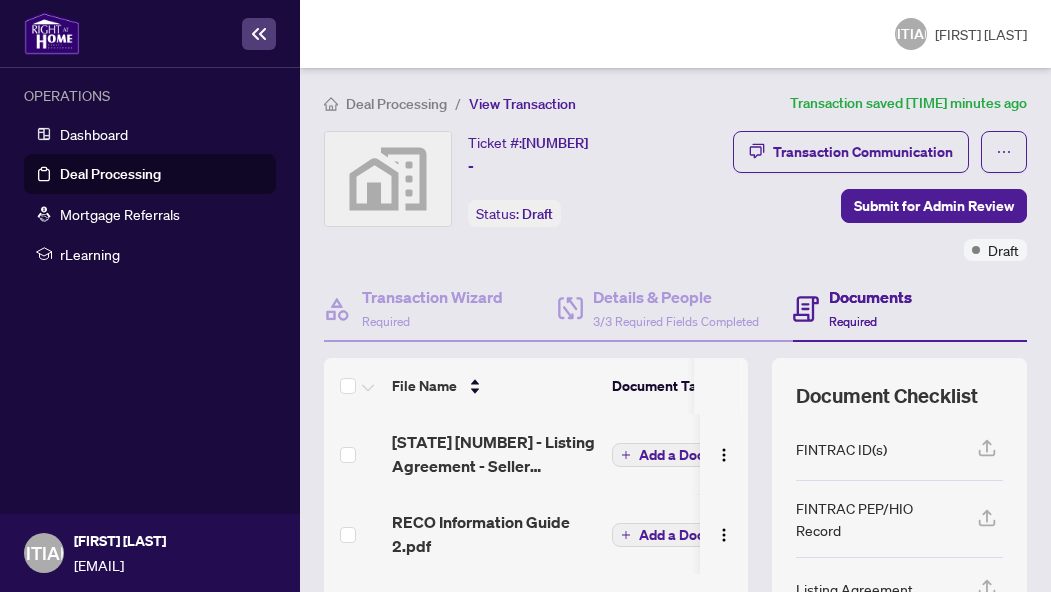 click on "View Transaction" at bounding box center [522, 104] 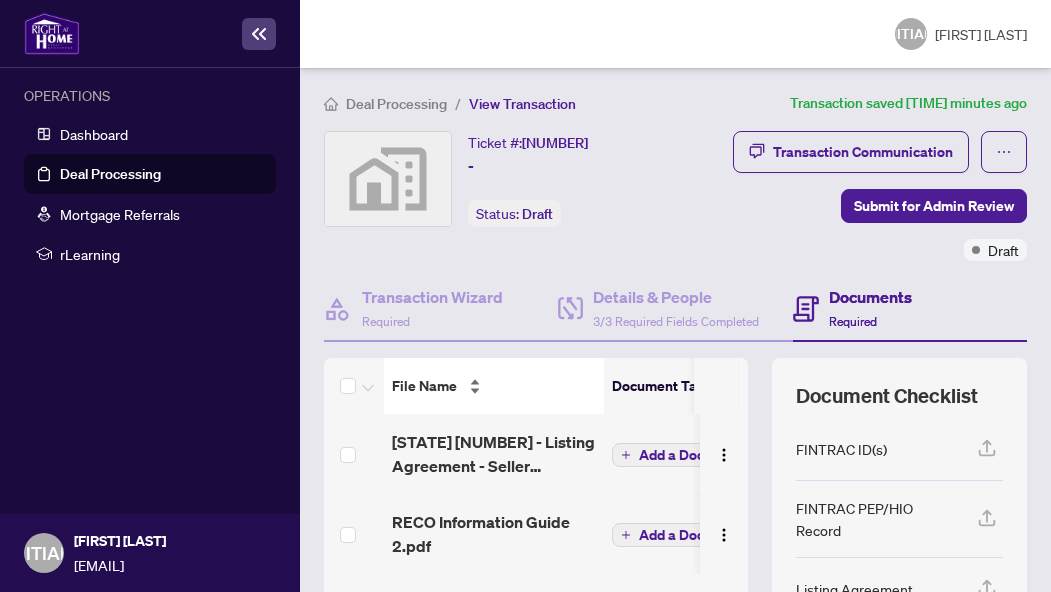 click on "File Name" at bounding box center (494, 386) 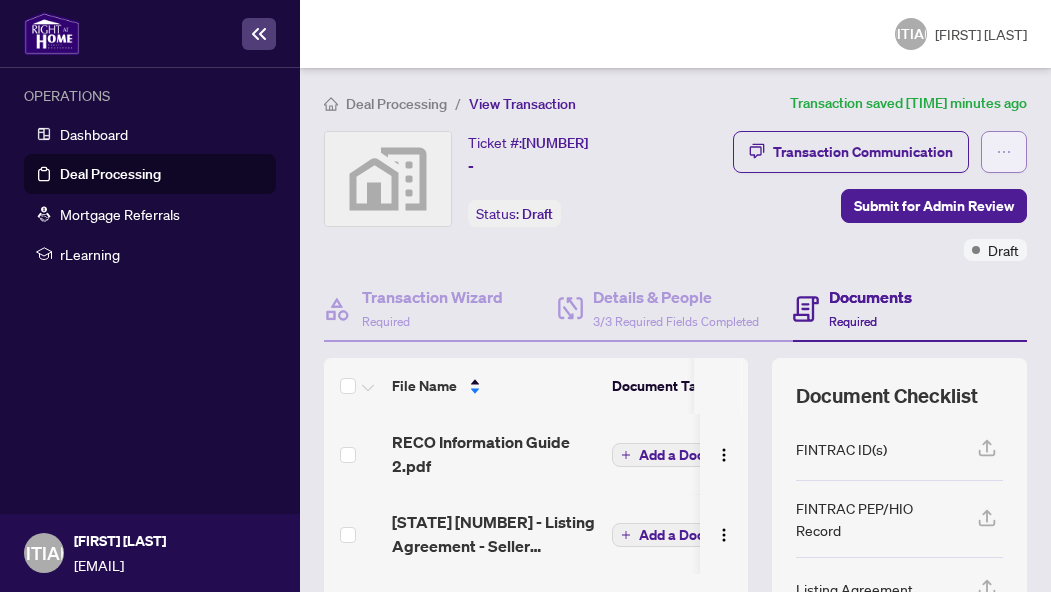 click at bounding box center [1004, 152] 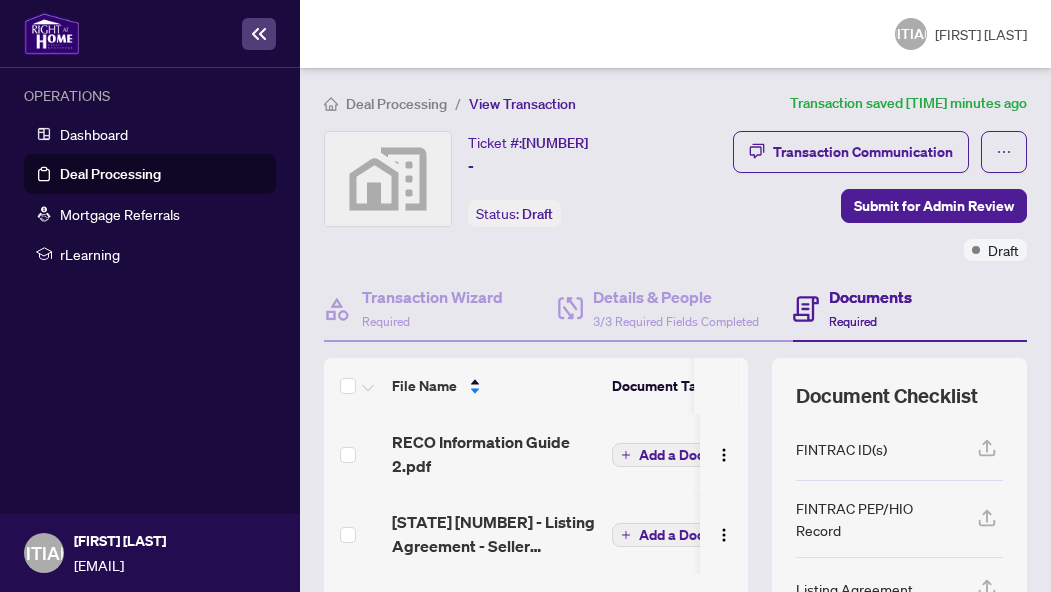 click on "Ticket #:  43151" at bounding box center (528, 142) 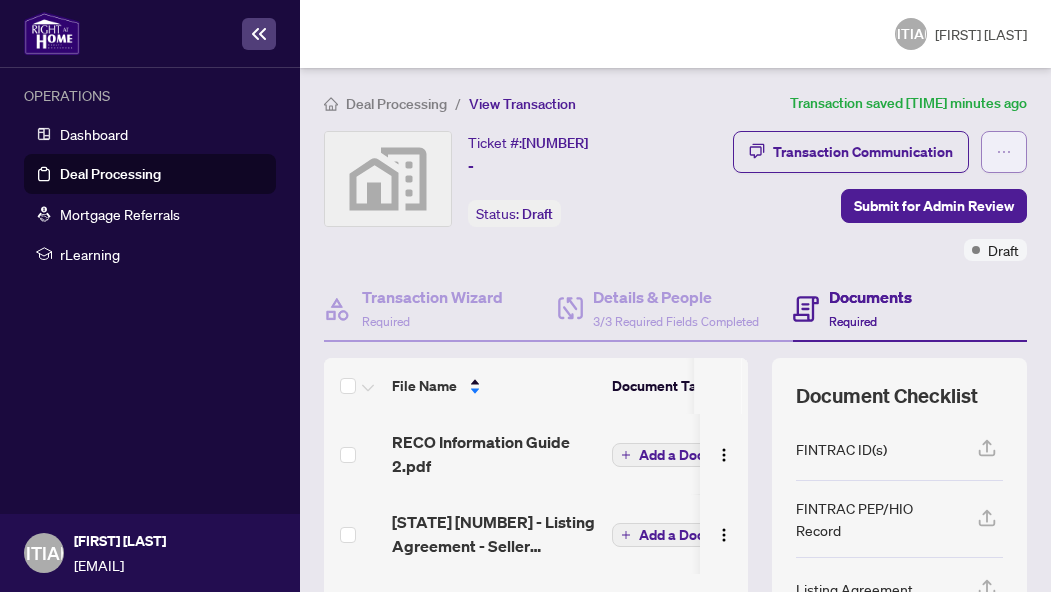 click at bounding box center (1004, 152) 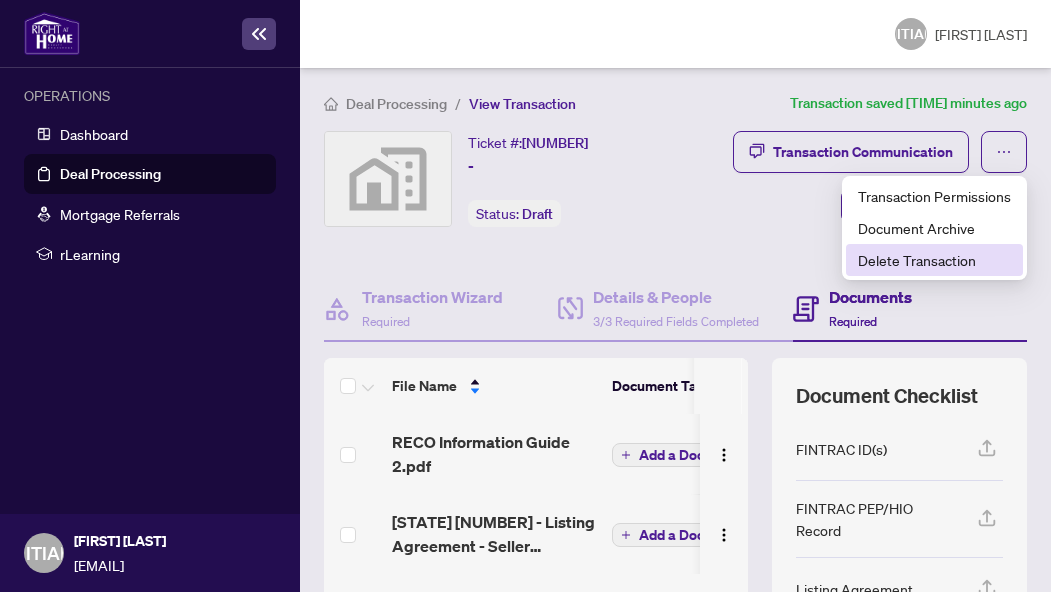 click on "Delete Transaction" at bounding box center (934, 260) 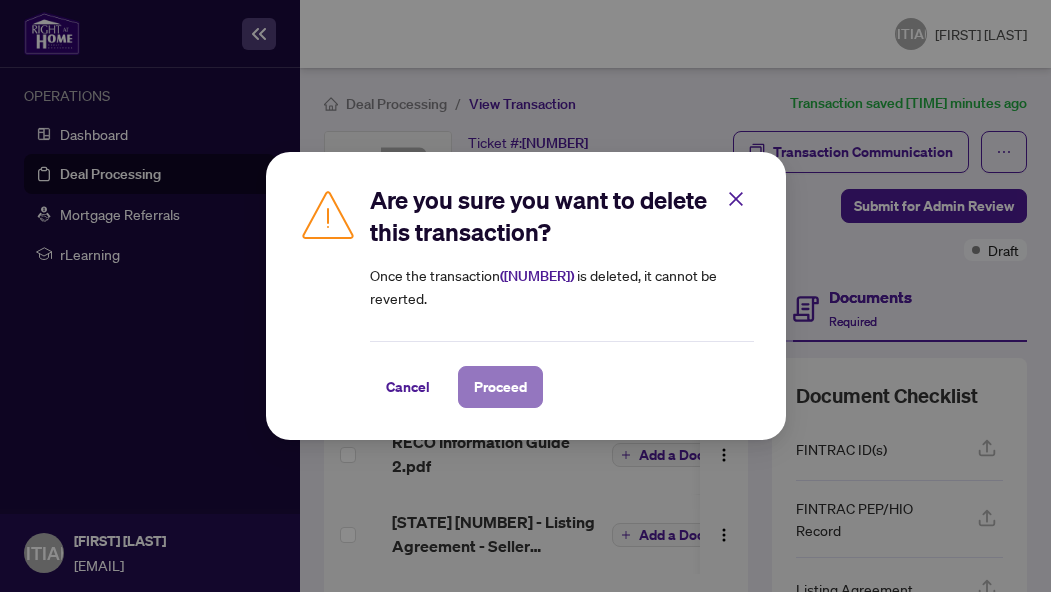 click on "Proceed" at bounding box center [500, 387] 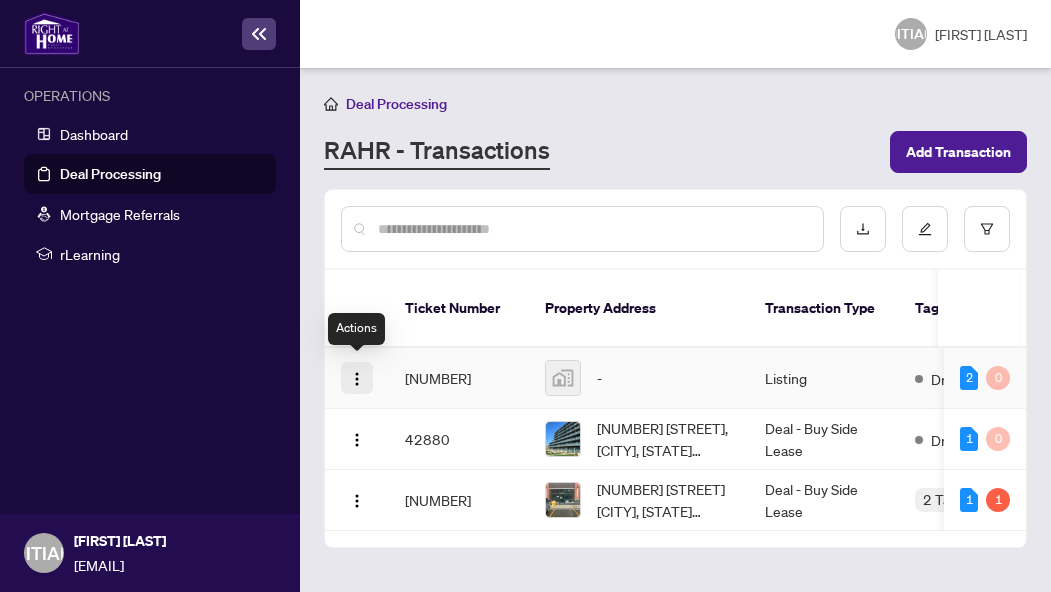 click at bounding box center [357, 379] 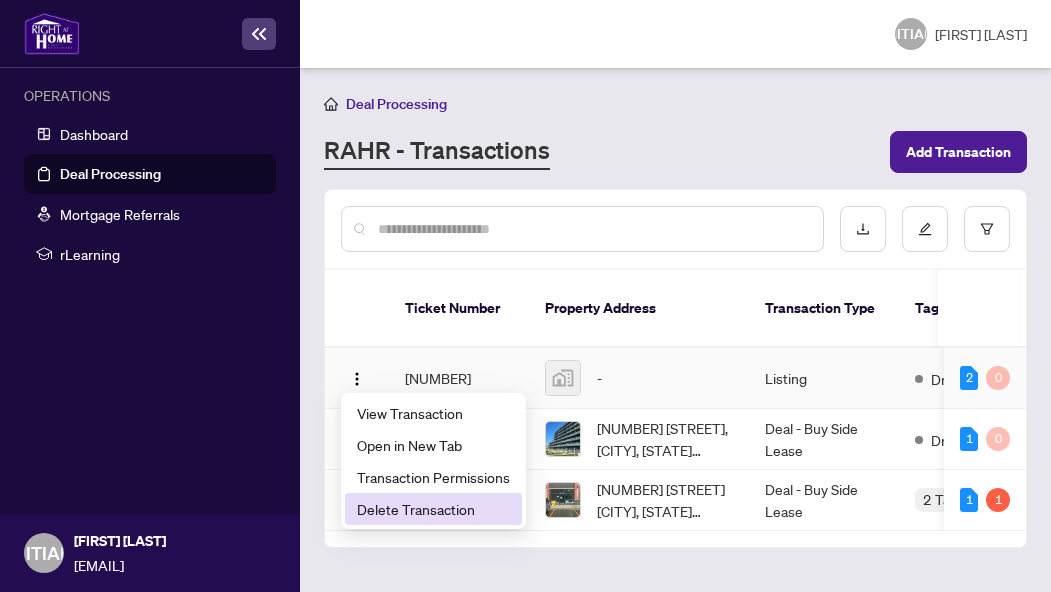 click on "Delete Transaction" at bounding box center (433, 509) 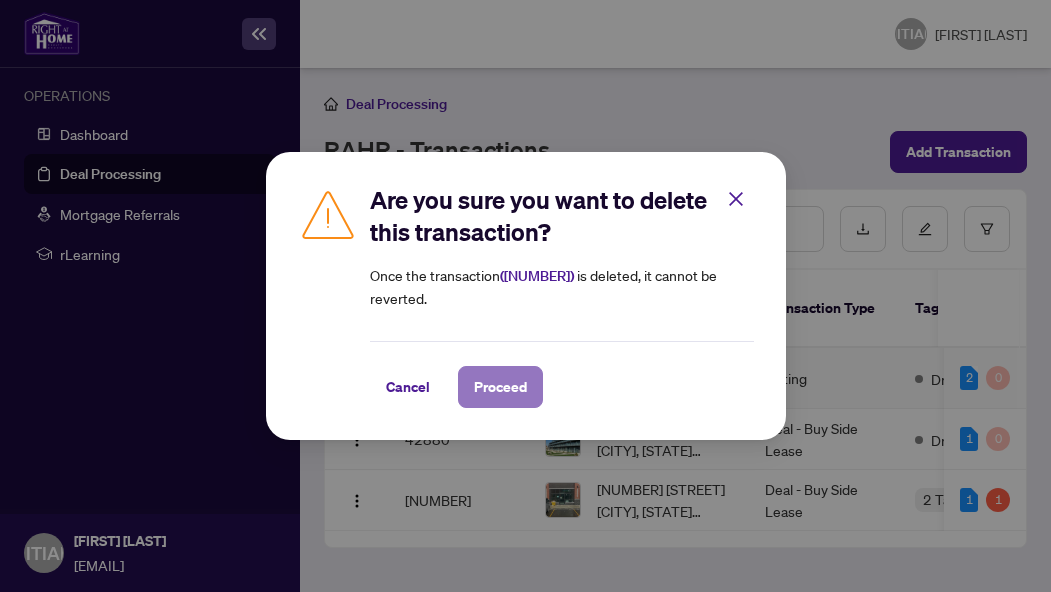 click on "Proceed" at bounding box center (500, 387) 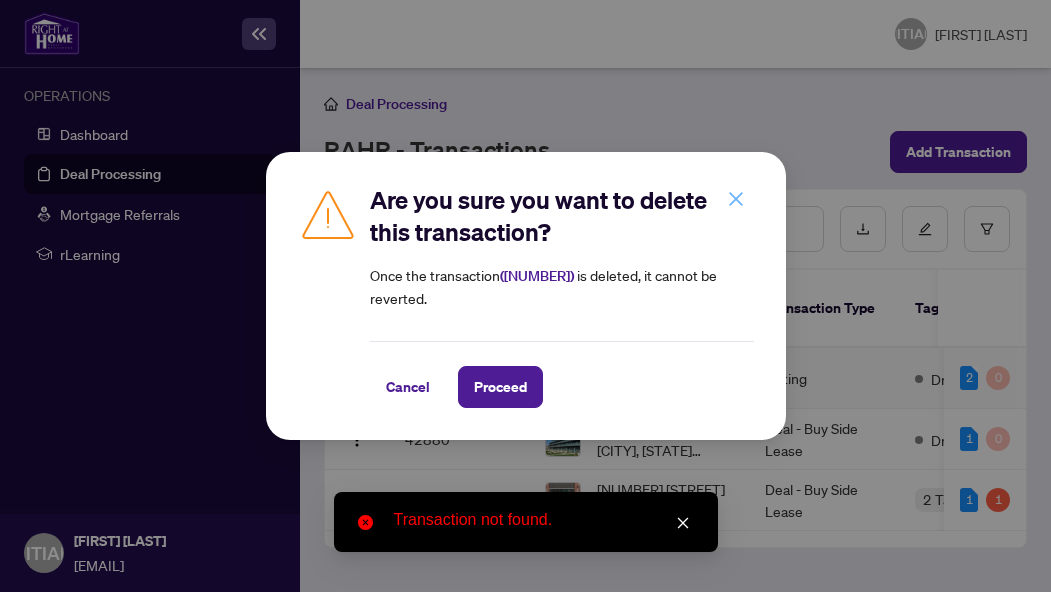 click at bounding box center (736, 199) 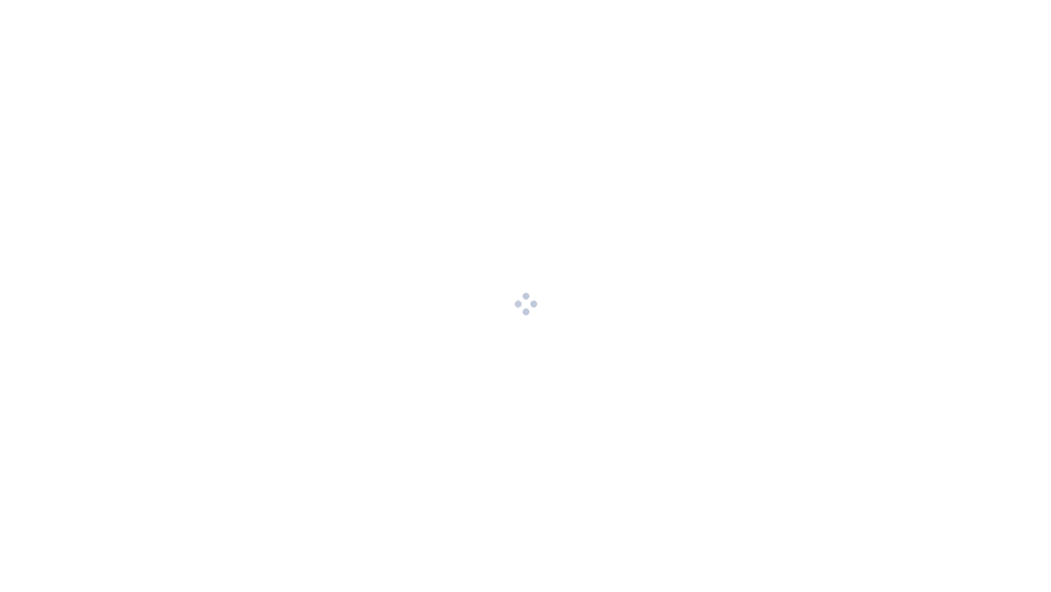 scroll, scrollTop: 0, scrollLeft: 0, axis: both 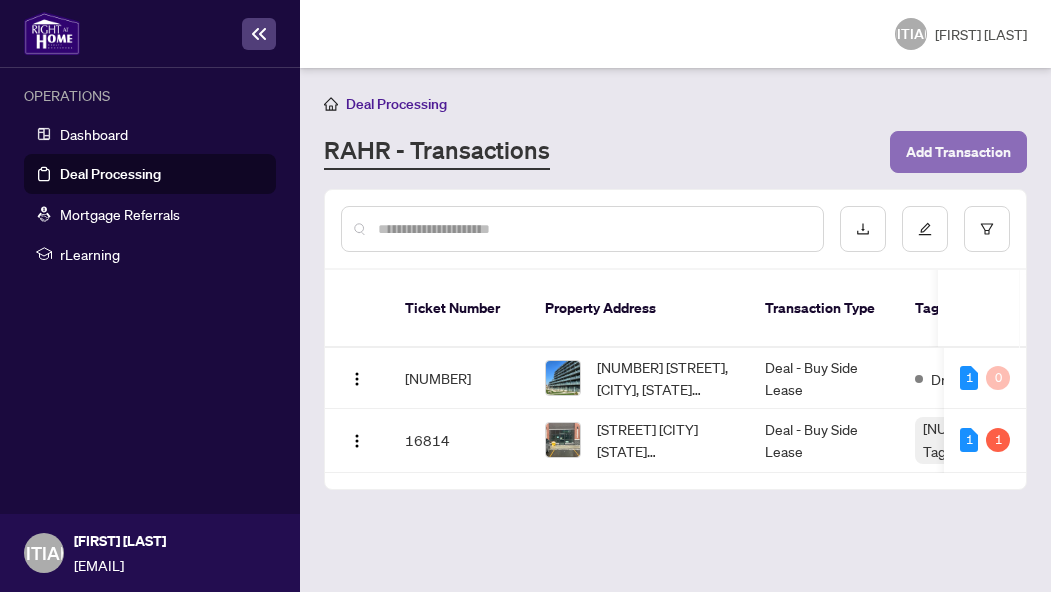 click on "Add Transaction" at bounding box center (958, 152) 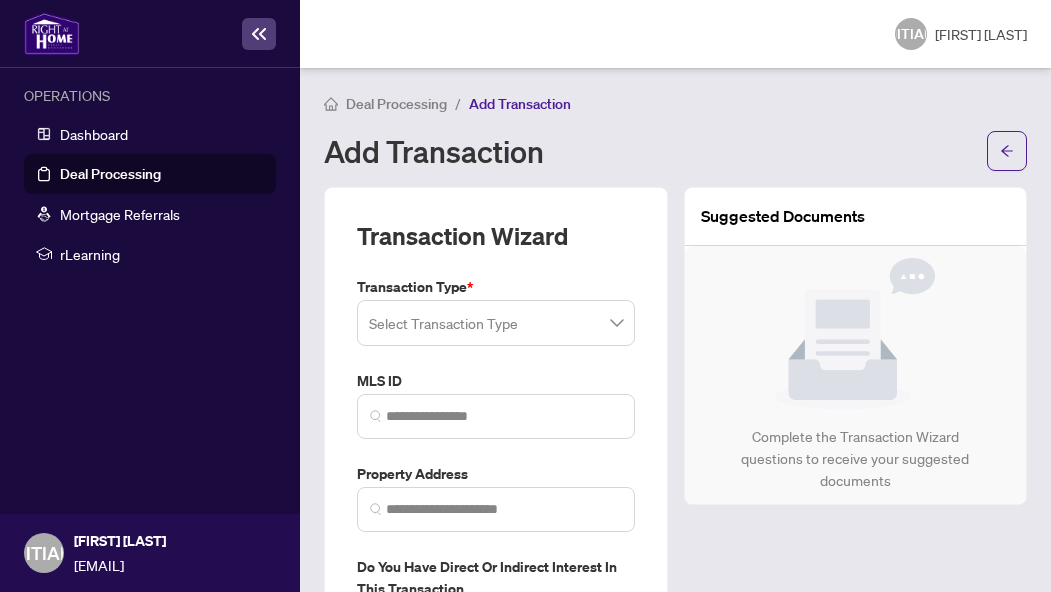 click at bounding box center [496, 323] 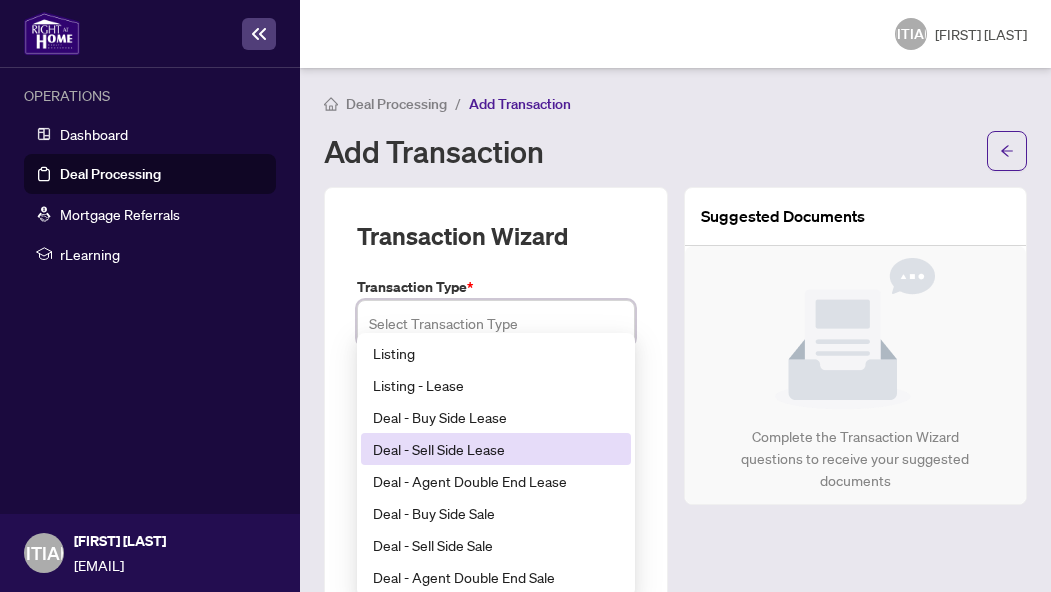 click on "Deal - Sell Side Lease" at bounding box center [496, 449] 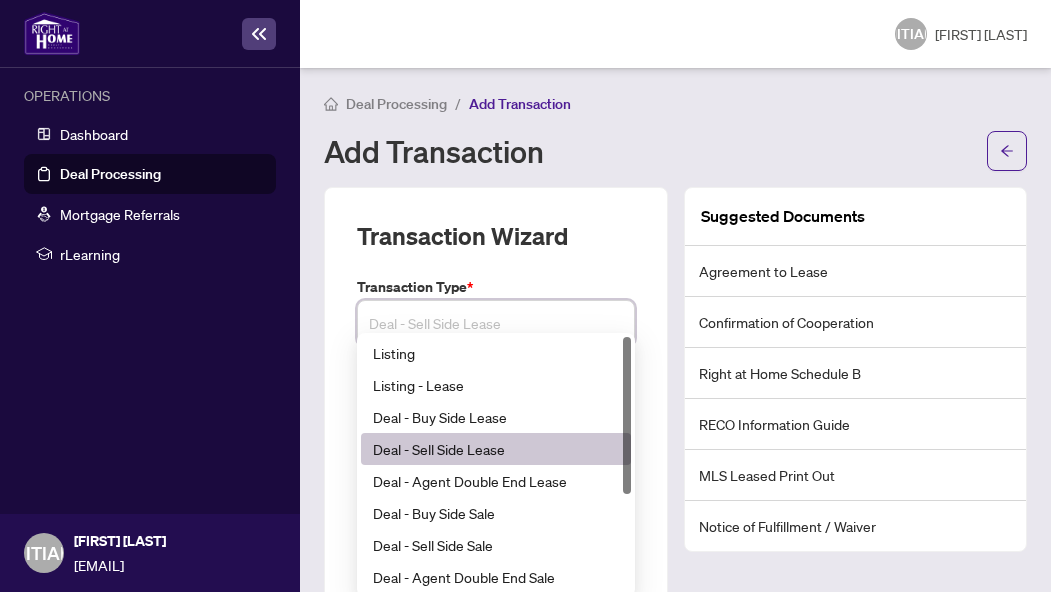 click on "Deal - Sell Side Lease" at bounding box center [496, 323] 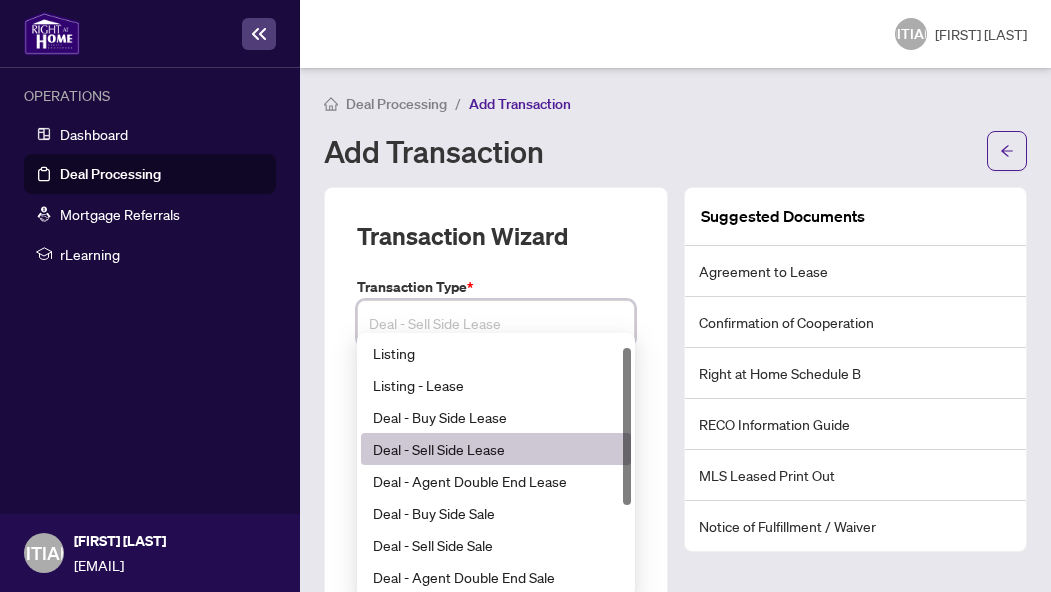 scroll, scrollTop: 60, scrollLeft: 0, axis: vertical 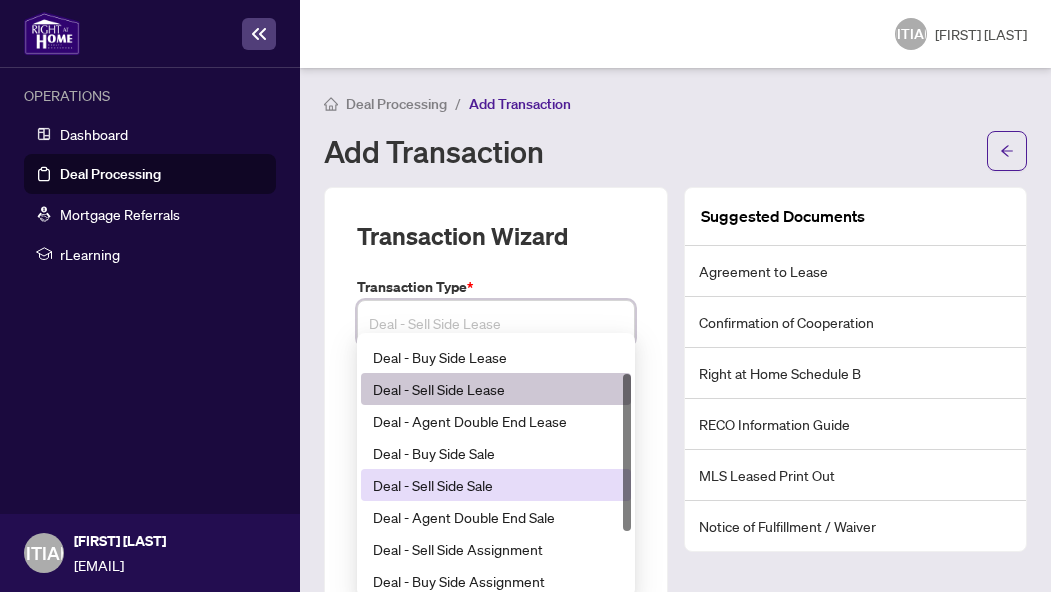 click on "Deal - Sell Side Sale" at bounding box center [496, 485] 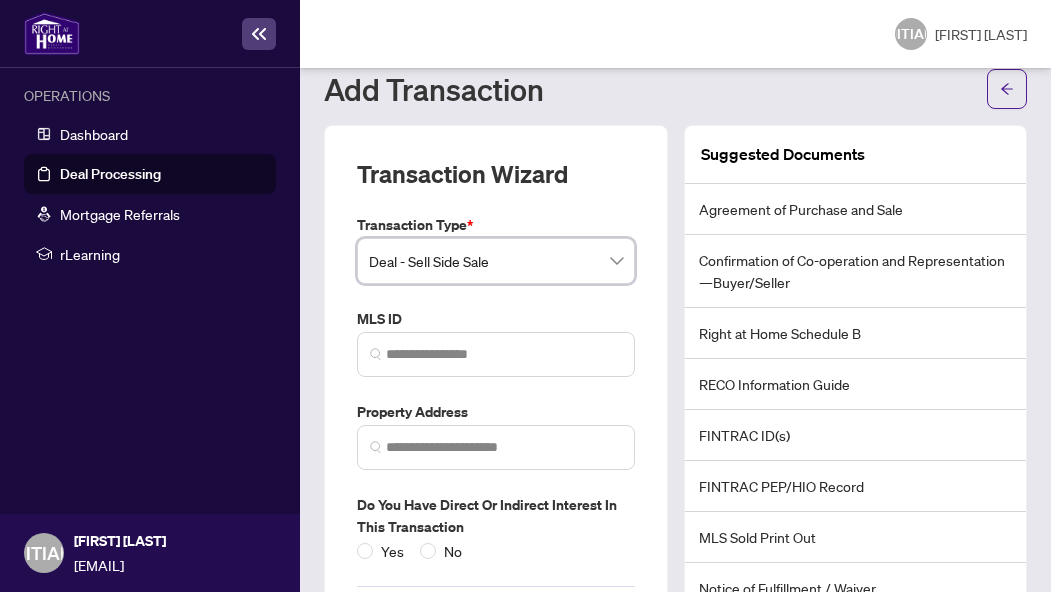 scroll, scrollTop: 58, scrollLeft: 0, axis: vertical 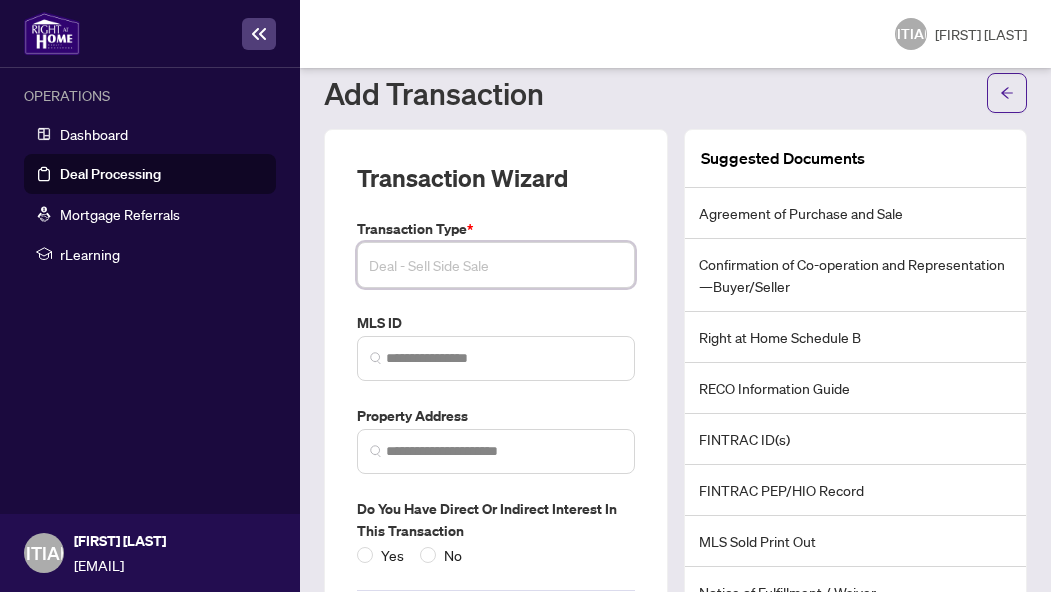 click on "Deal - Sell Side Sale" at bounding box center (496, 265) 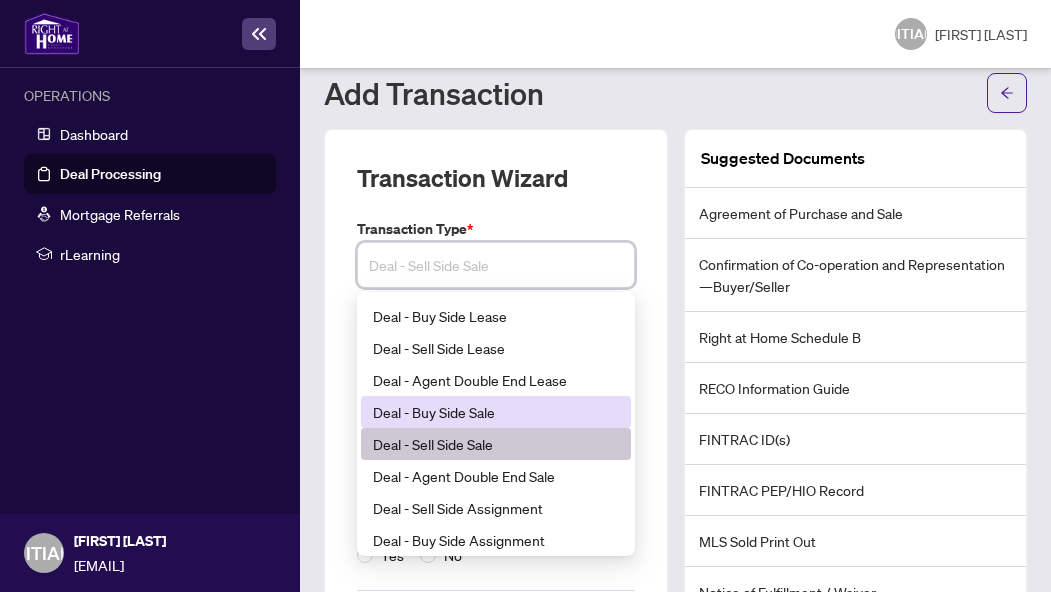 click on "Deal - Buy Side Sale" at bounding box center [496, 412] 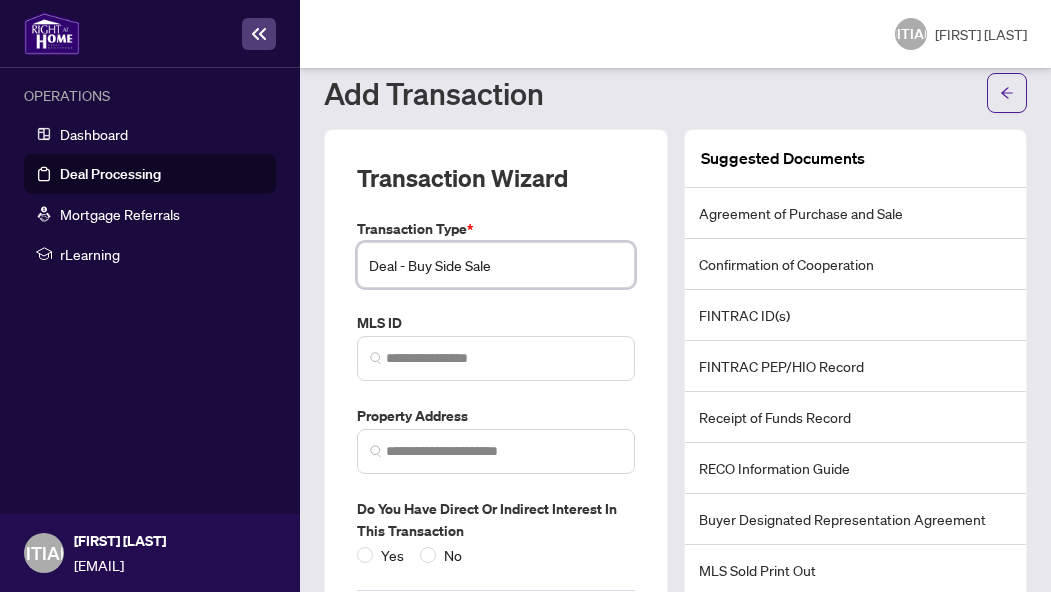click on "Deal - Buy Side Sale" at bounding box center [496, 265] 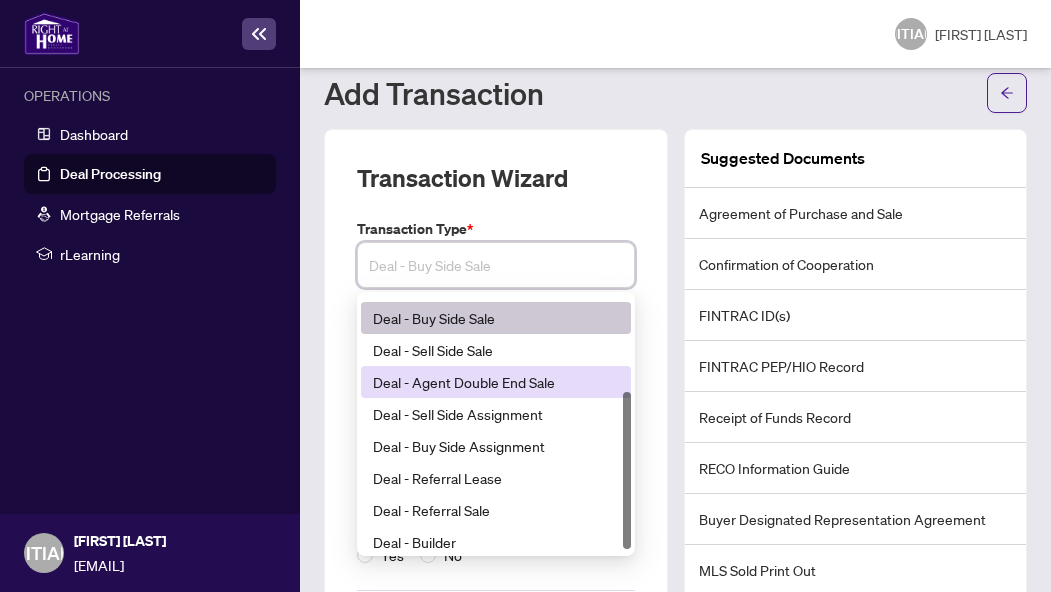 scroll, scrollTop: 160, scrollLeft: 0, axis: vertical 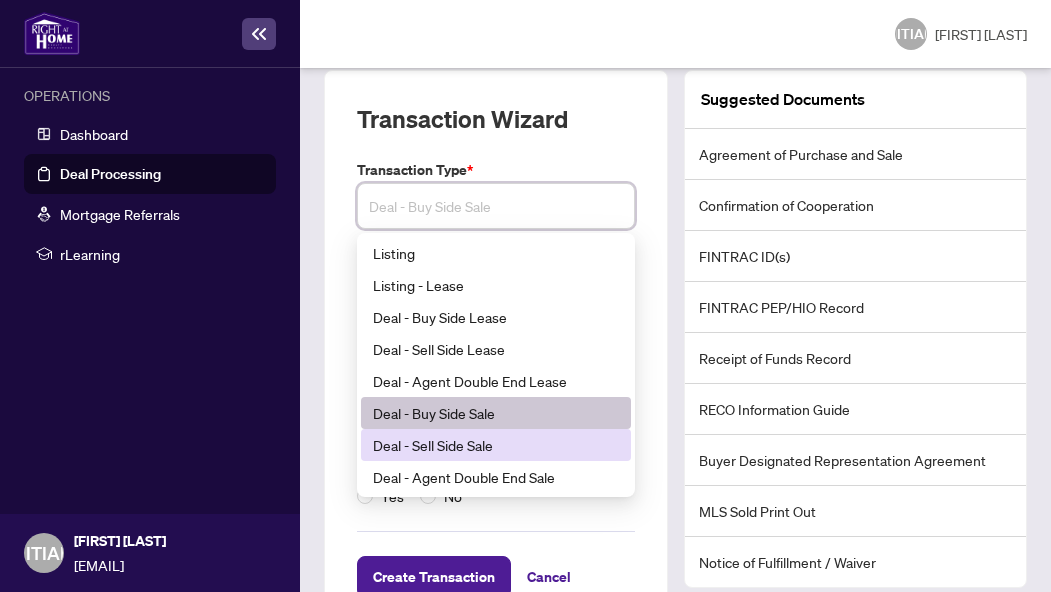 click on "Deal - Sell Side Sale" at bounding box center [496, 445] 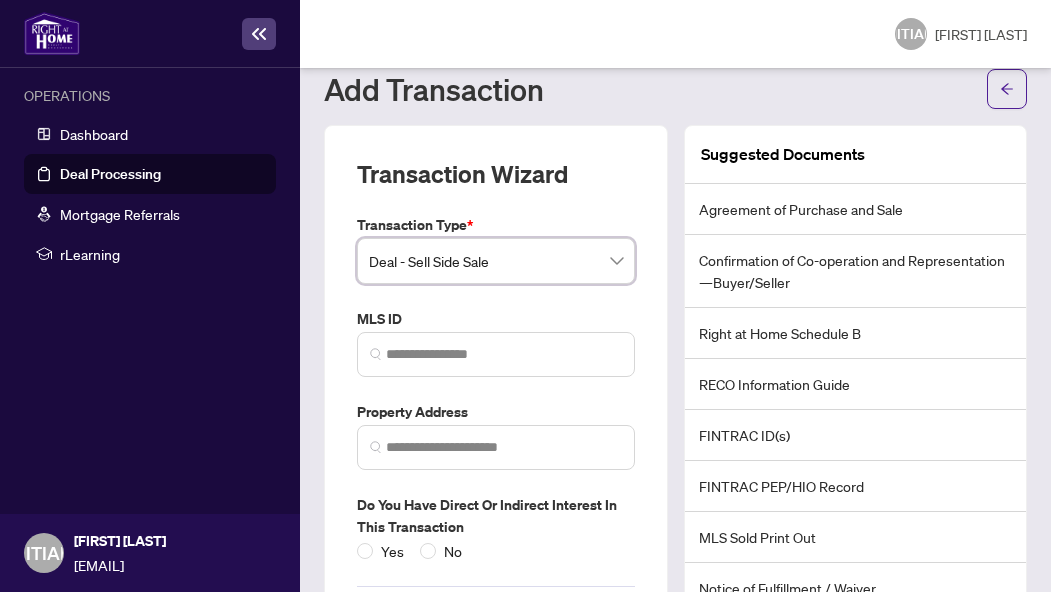 scroll, scrollTop: 46, scrollLeft: 0, axis: vertical 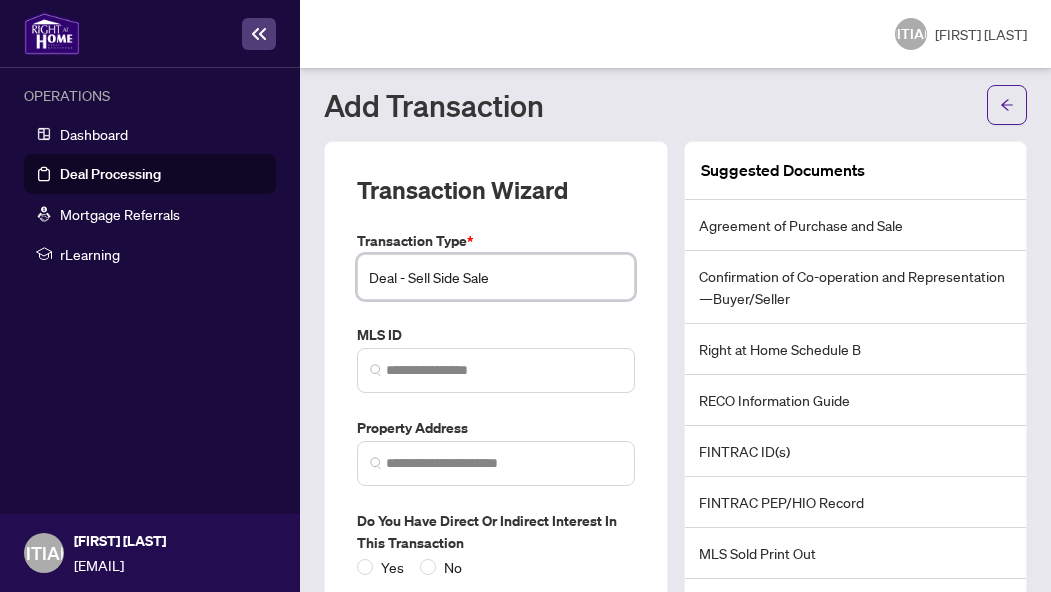 click on "Deal - Sell Side Sale" at bounding box center [496, 277] 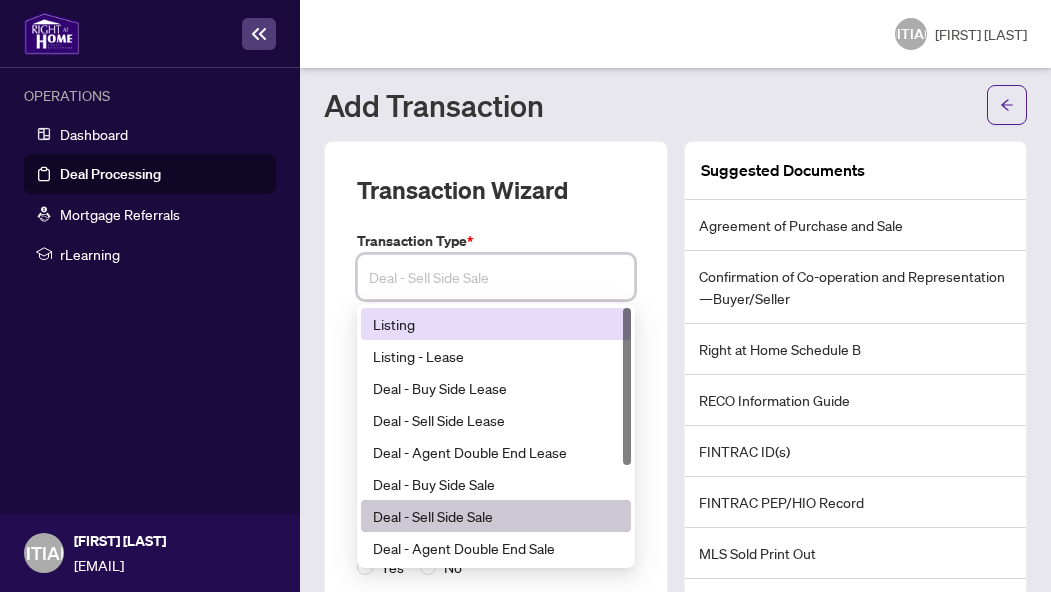 click on "Listing" at bounding box center [496, 324] 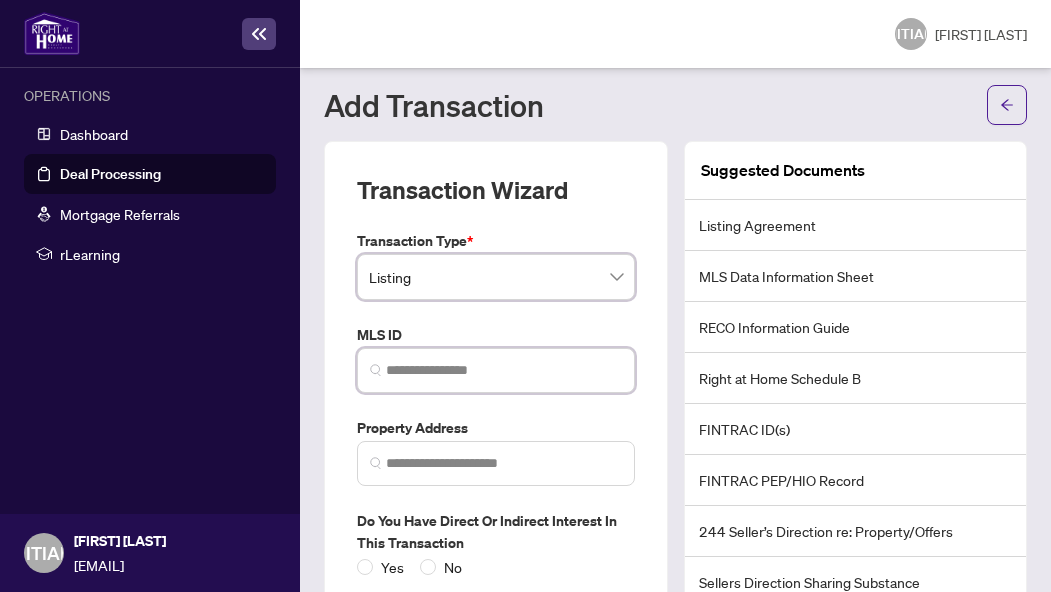 click at bounding box center (504, 370) 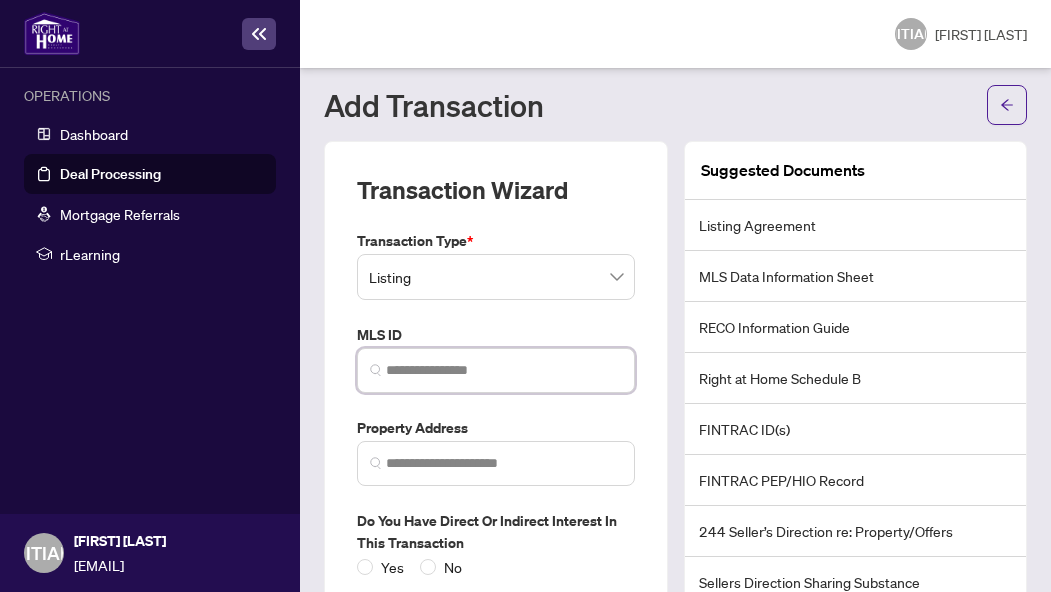 paste on "*********" 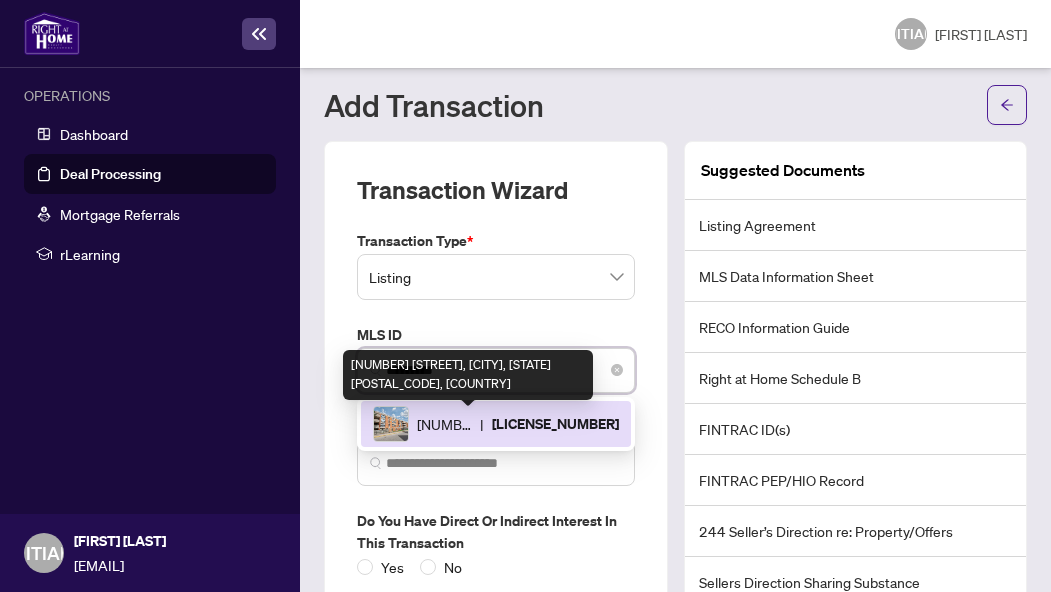 click on "[NUMBER] [STREET], [CITY], [STATE] [POSTAL_CODE], [COUNTRY]" at bounding box center [444, 424] 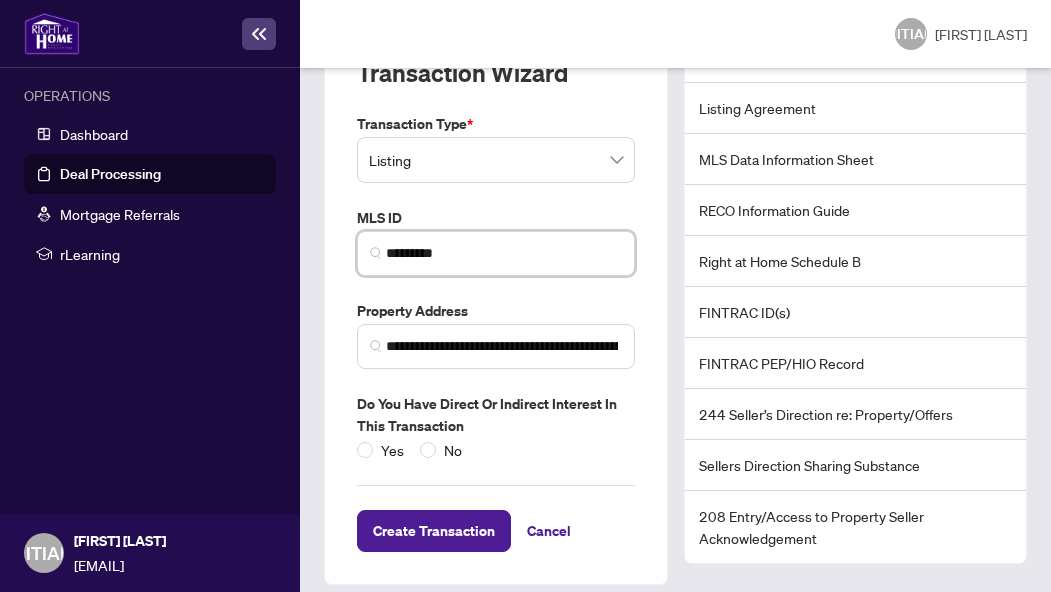 scroll, scrollTop: 164, scrollLeft: 0, axis: vertical 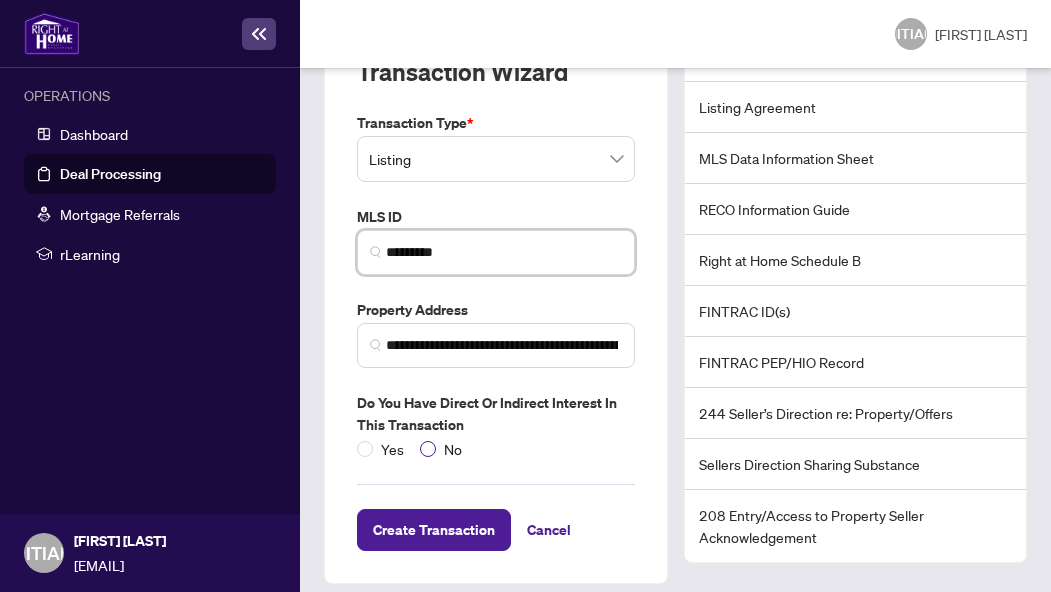 type on "*********" 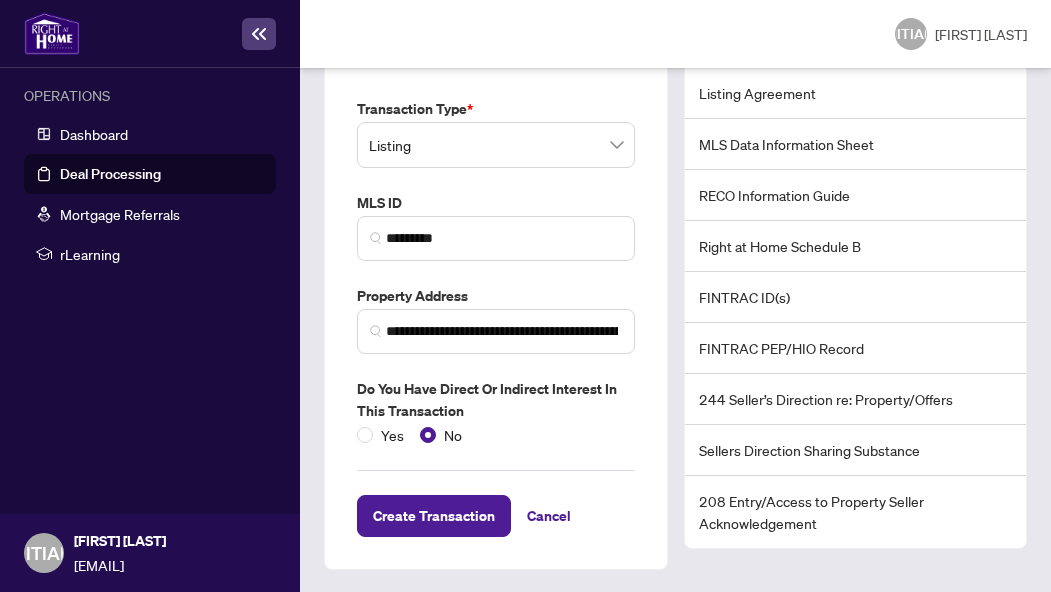 scroll, scrollTop: 179, scrollLeft: 0, axis: vertical 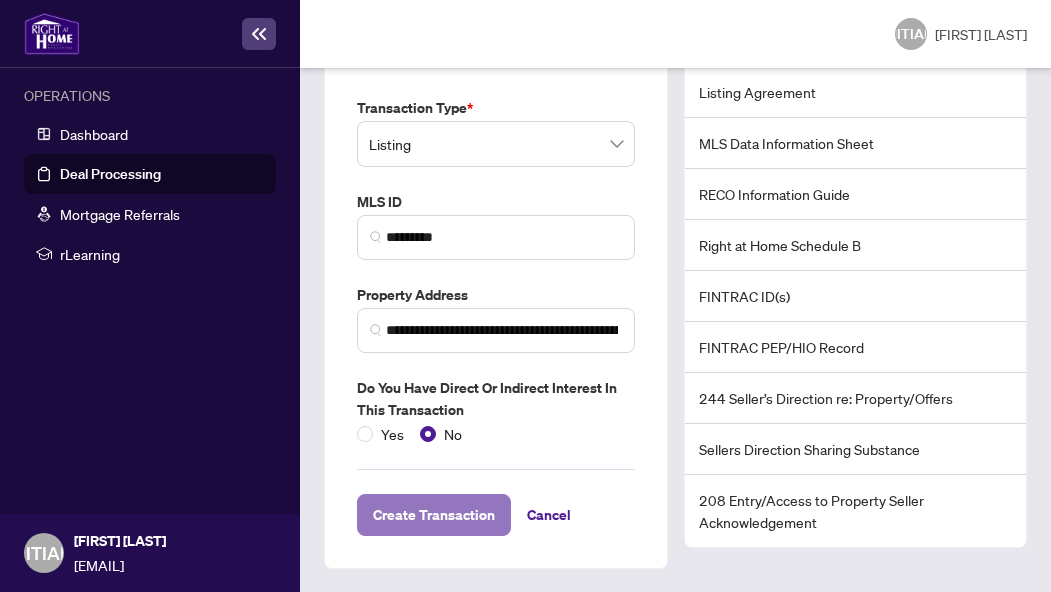 click on "Create Transaction" at bounding box center (434, 515) 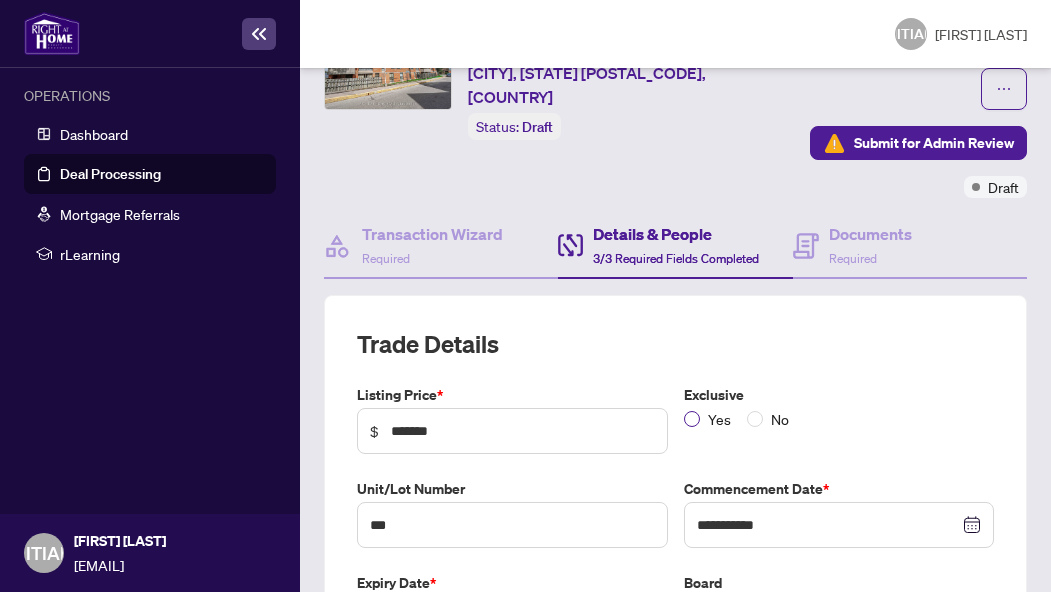 scroll, scrollTop: 118, scrollLeft: 0, axis: vertical 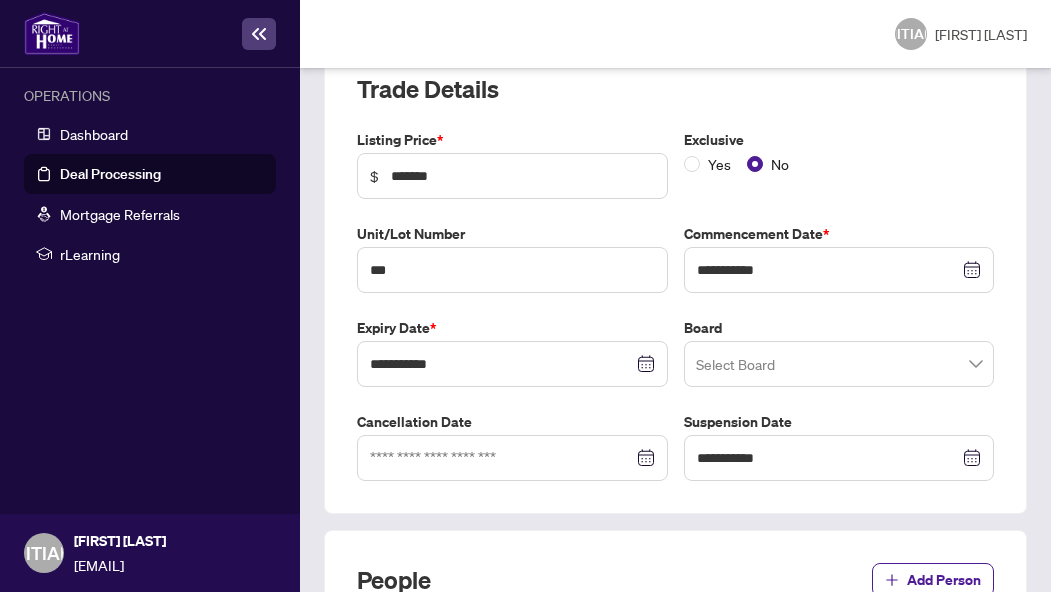 click at bounding box center [839, 270] 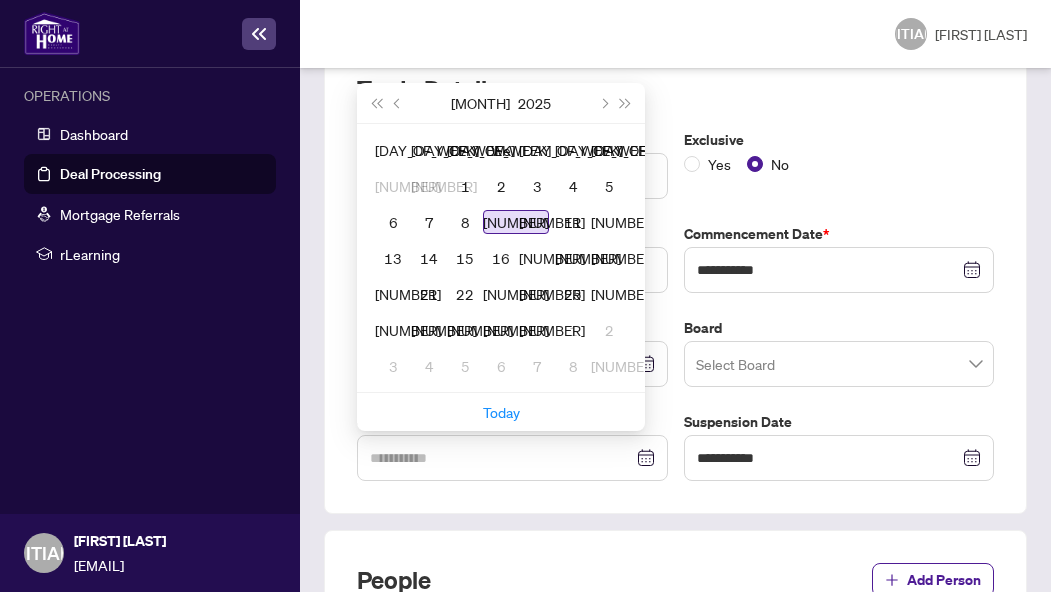 click on "[NUMBER]" at bounding box center (516, 222) 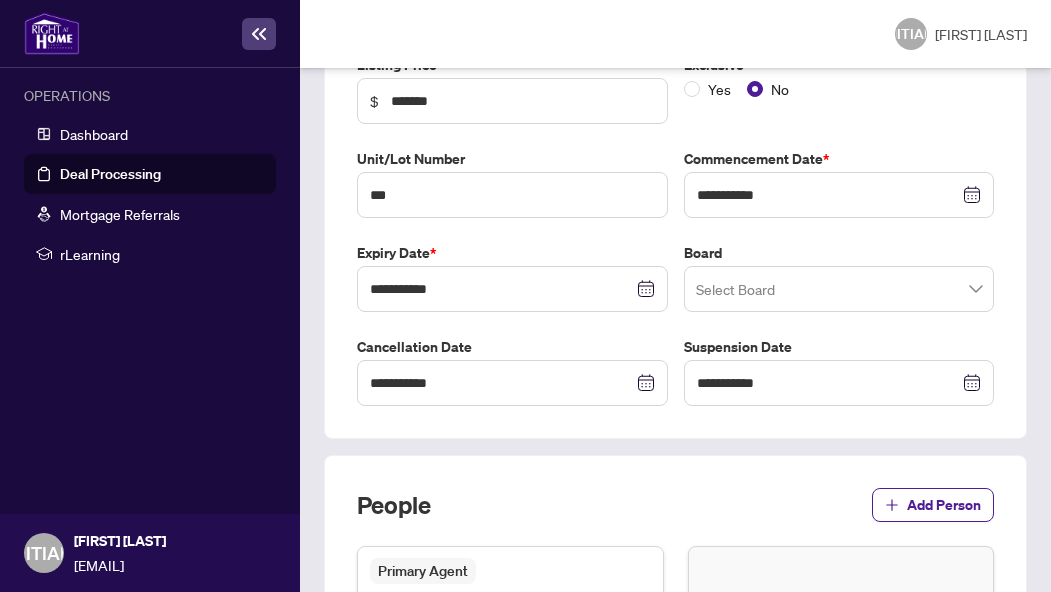 scroll, scrollTop: 448, scrollLeft: 0, axis: vertical 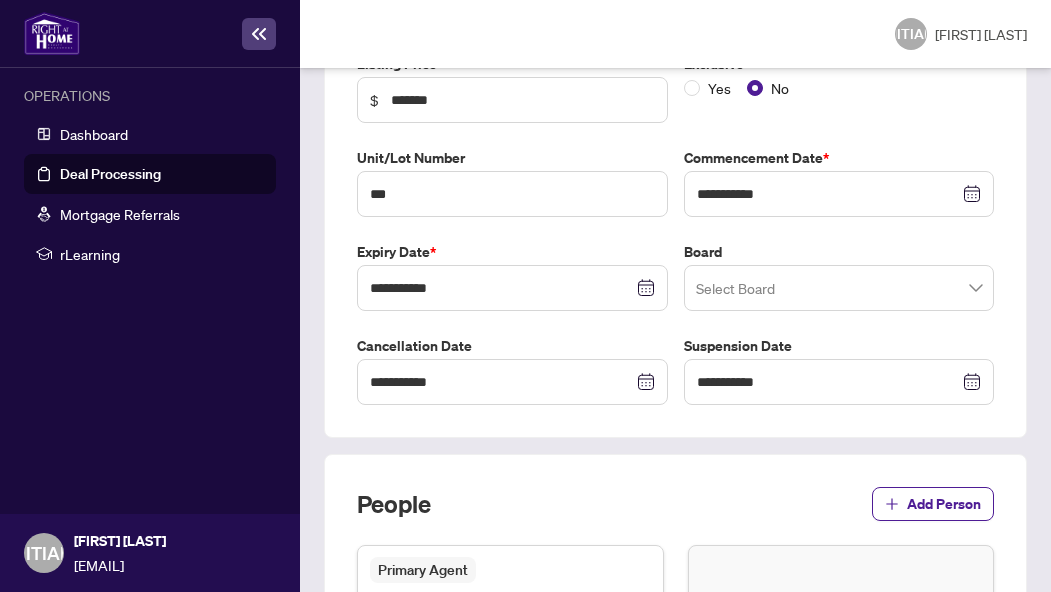 click at bounding box center [839, 288] 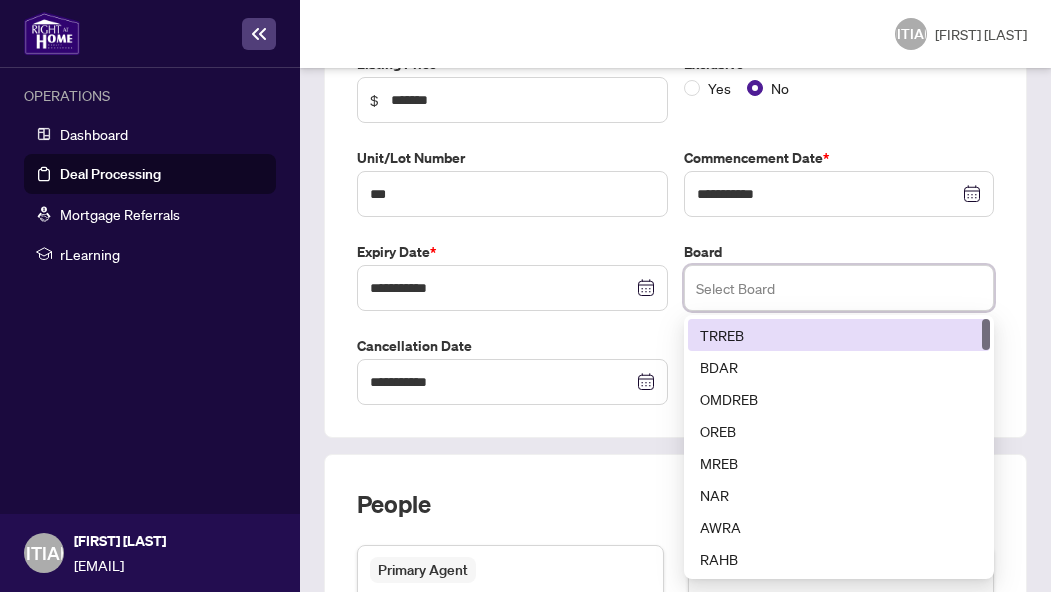 click on "TRREB" at bounding box center [839, 335] 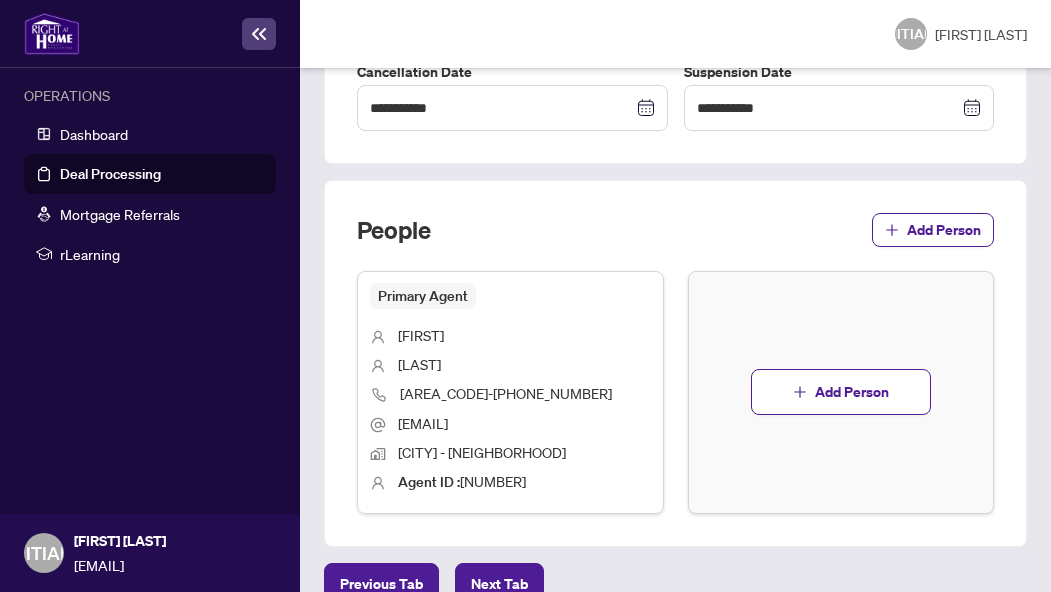 scroll, scrollTop: 756, scrollLeft: 0, axis: vertical 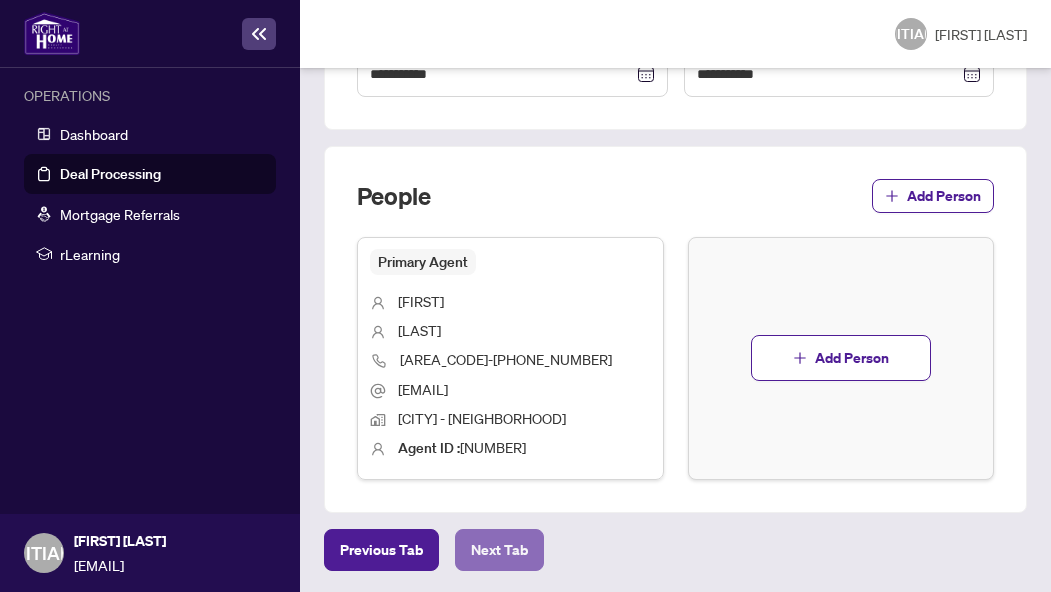 click on "Next Tab" at bounding box center (381, 550) 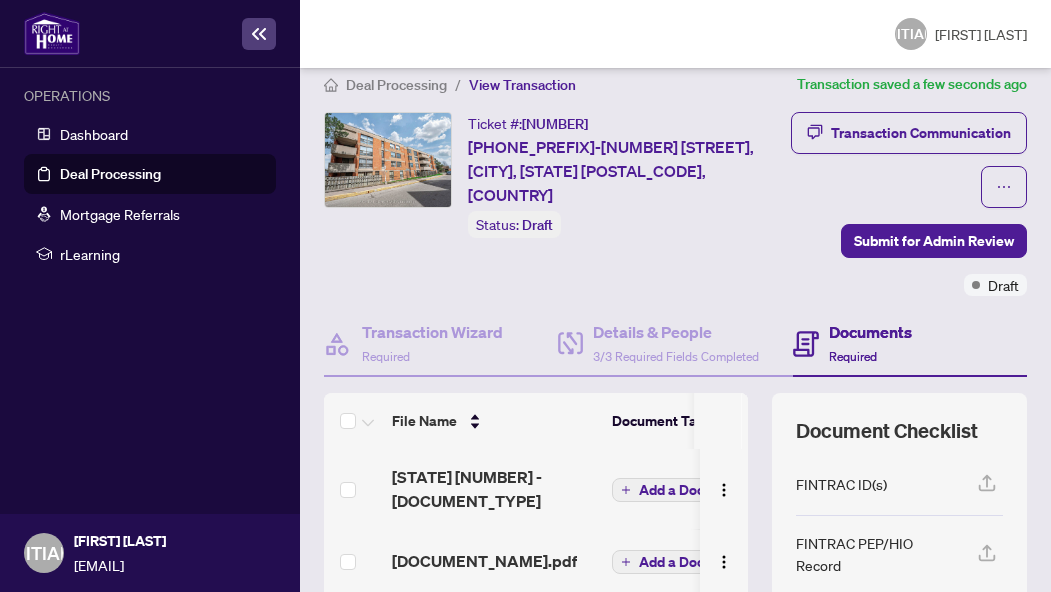 scroll, scrollTop: 0, scrollLeft: 0, axis: both 